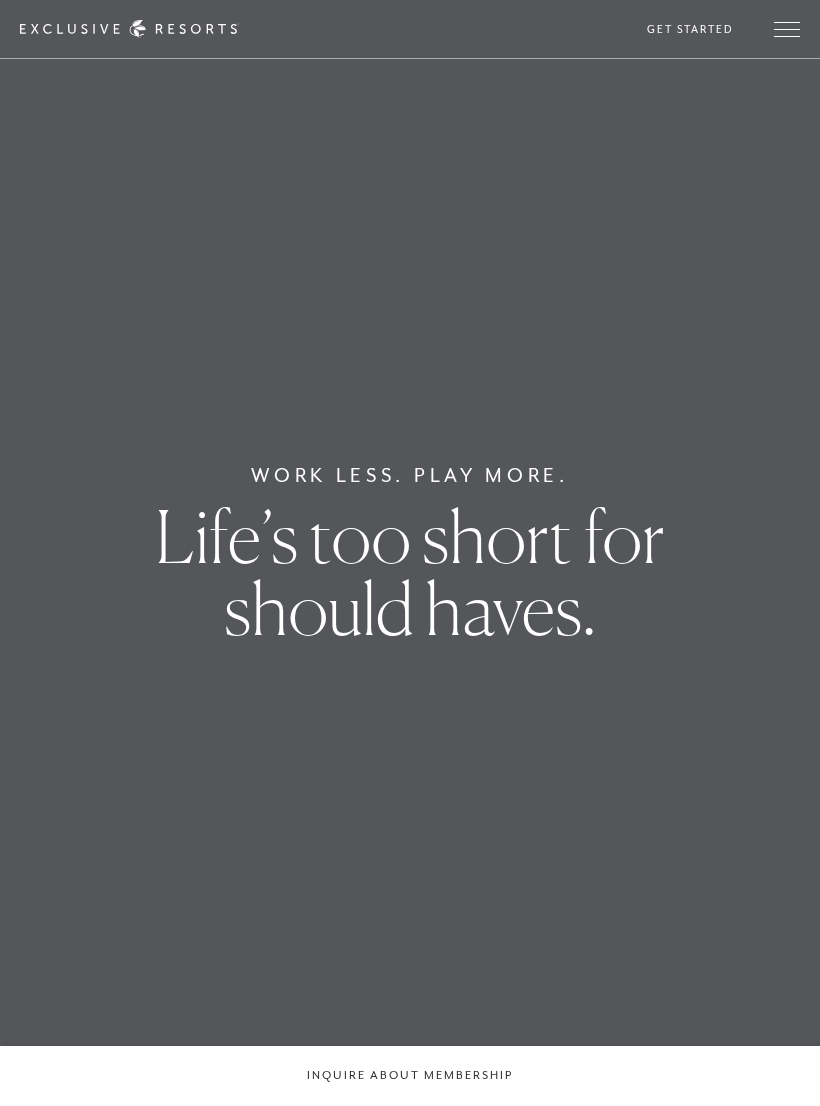 scroll, scrollTop: 0, scrollLeft: 0, axis: both 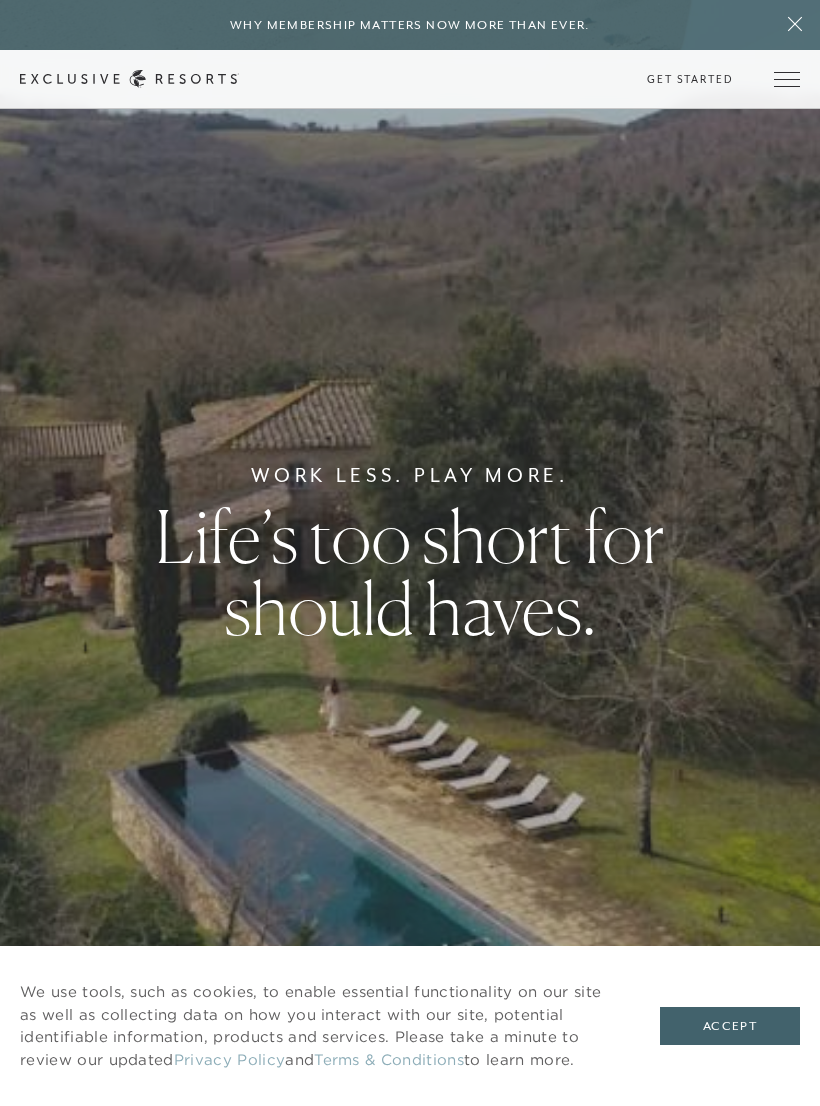 click at bounding box center (787, 79) 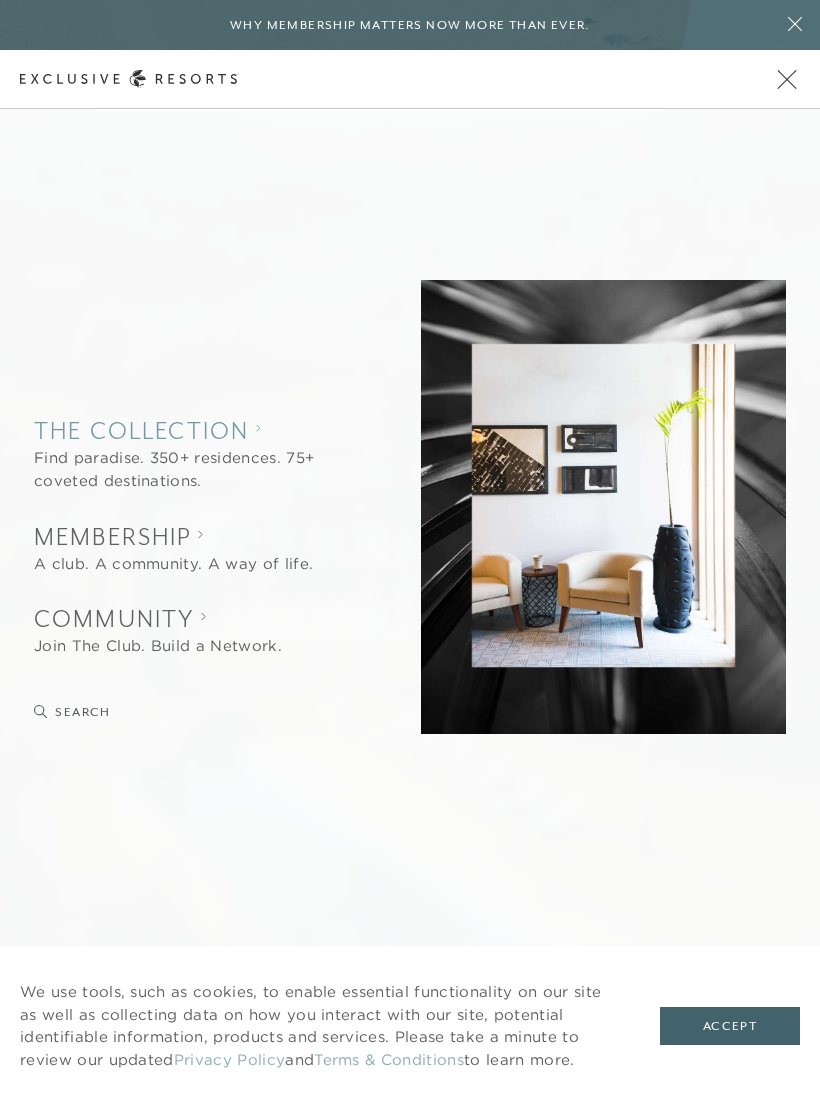 click on "The Collection" at bounding box center [189, 430] 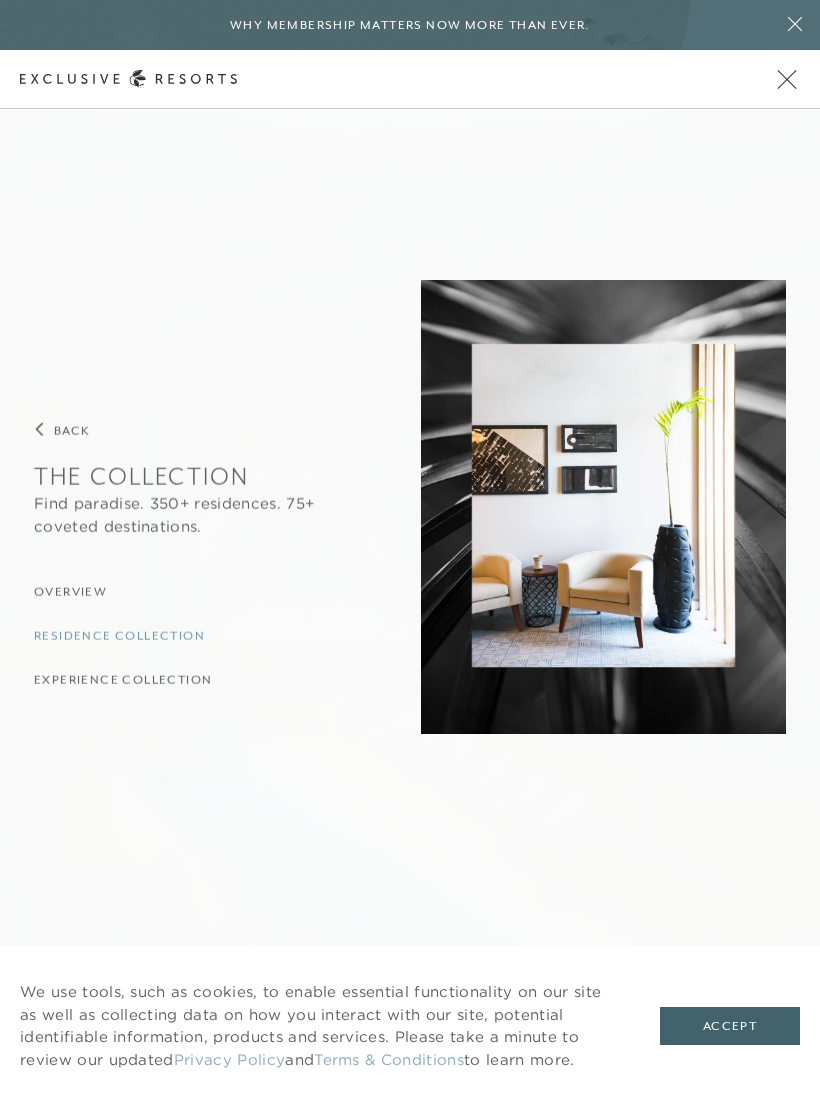 click on "Residence Collection" at bounding box center [119, 636] 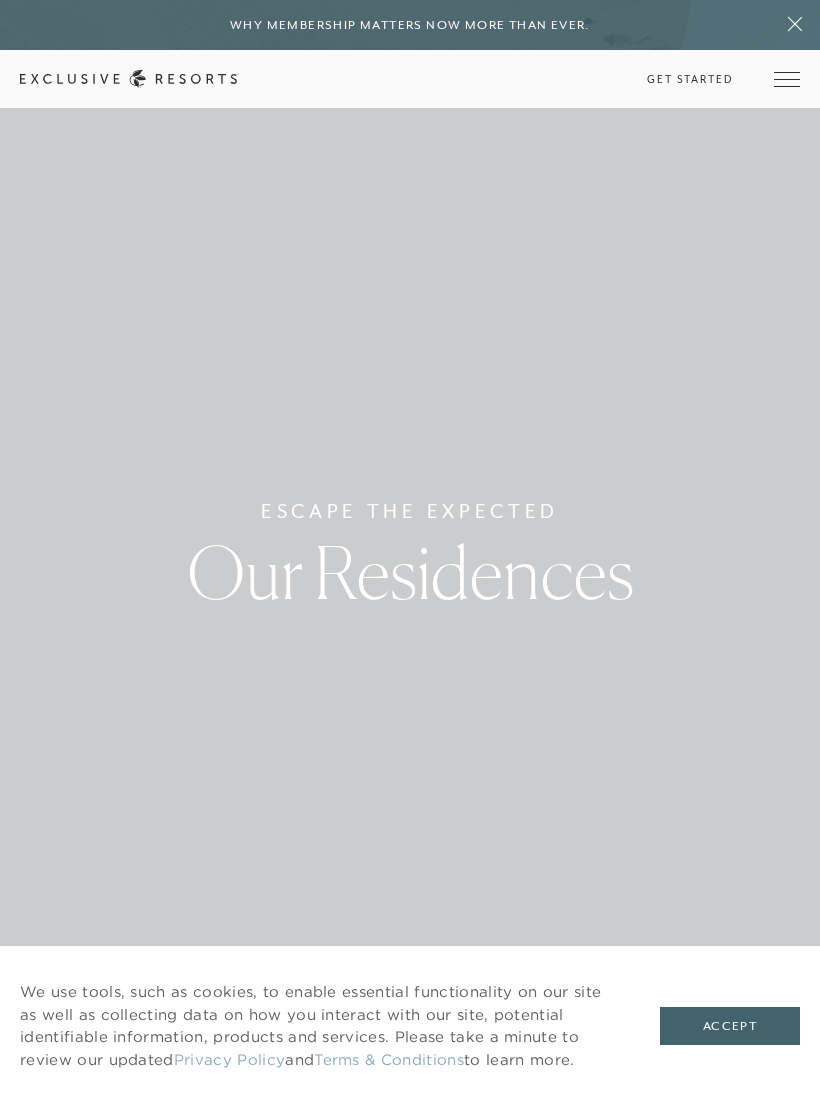 scroll, scrollTop: 0, scrollLeft: 0, axis: both 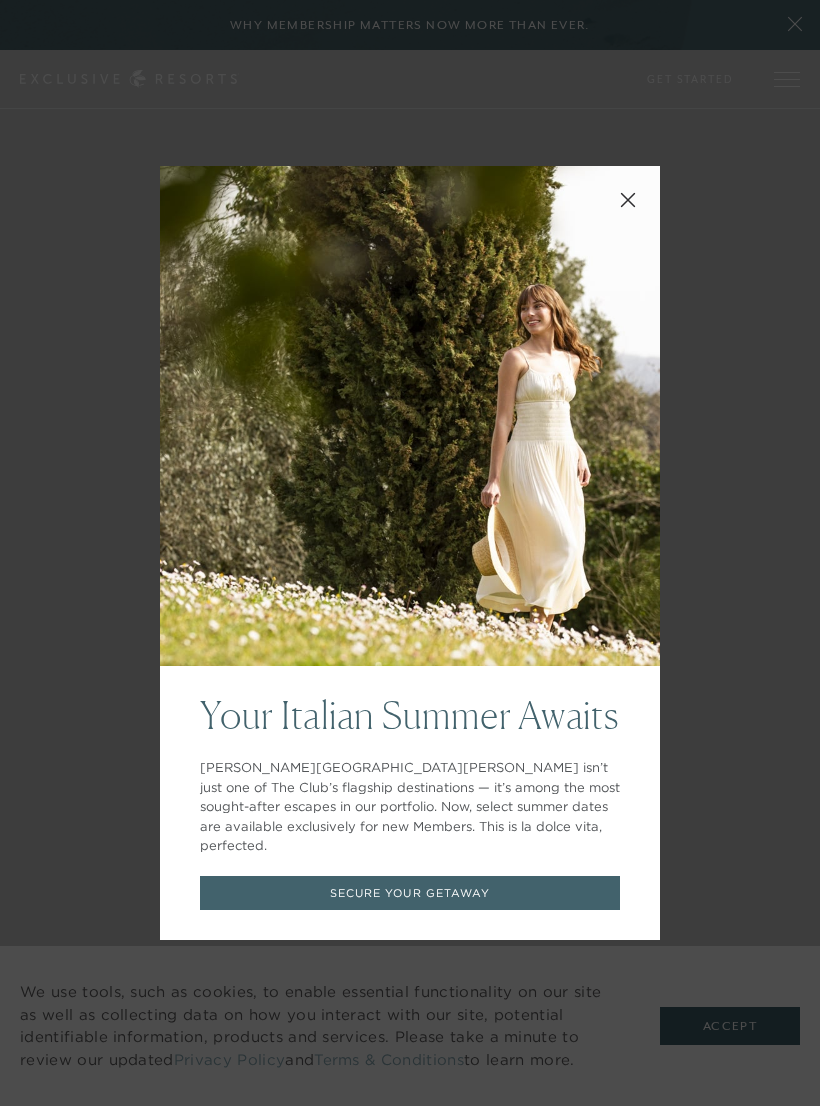 click 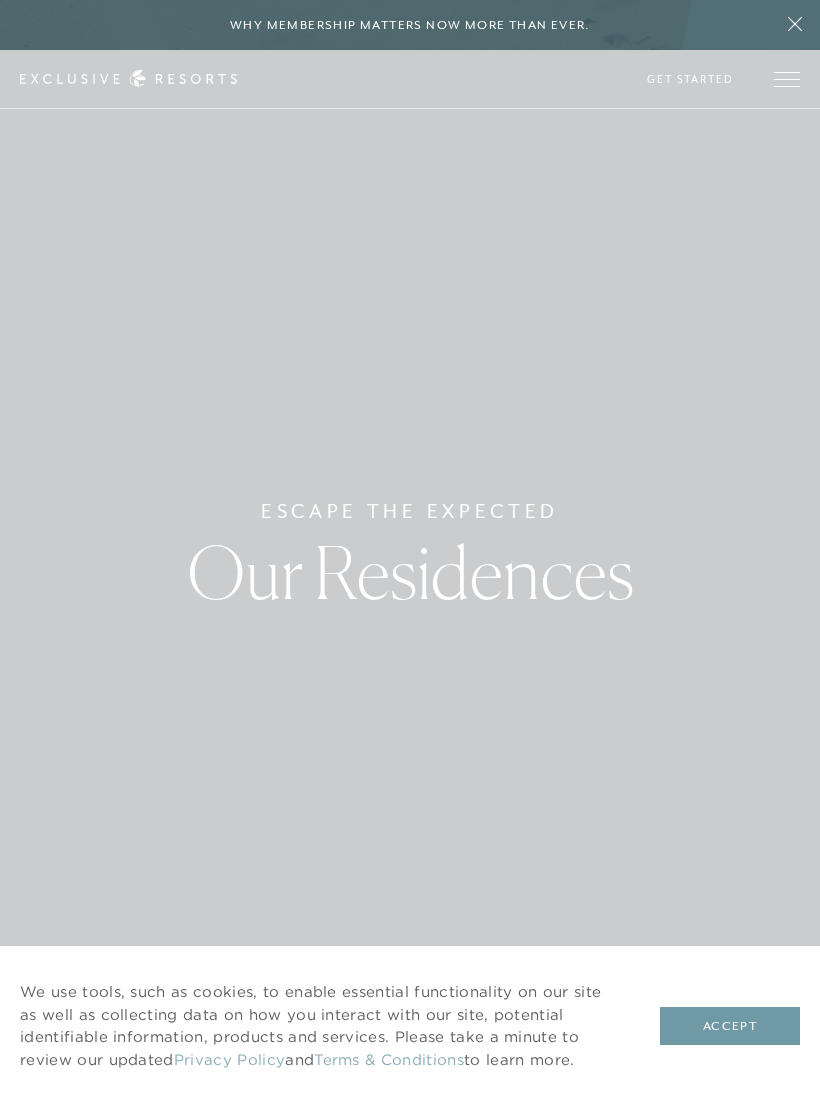 click on "Accept" at bounding box center (730, 1026) 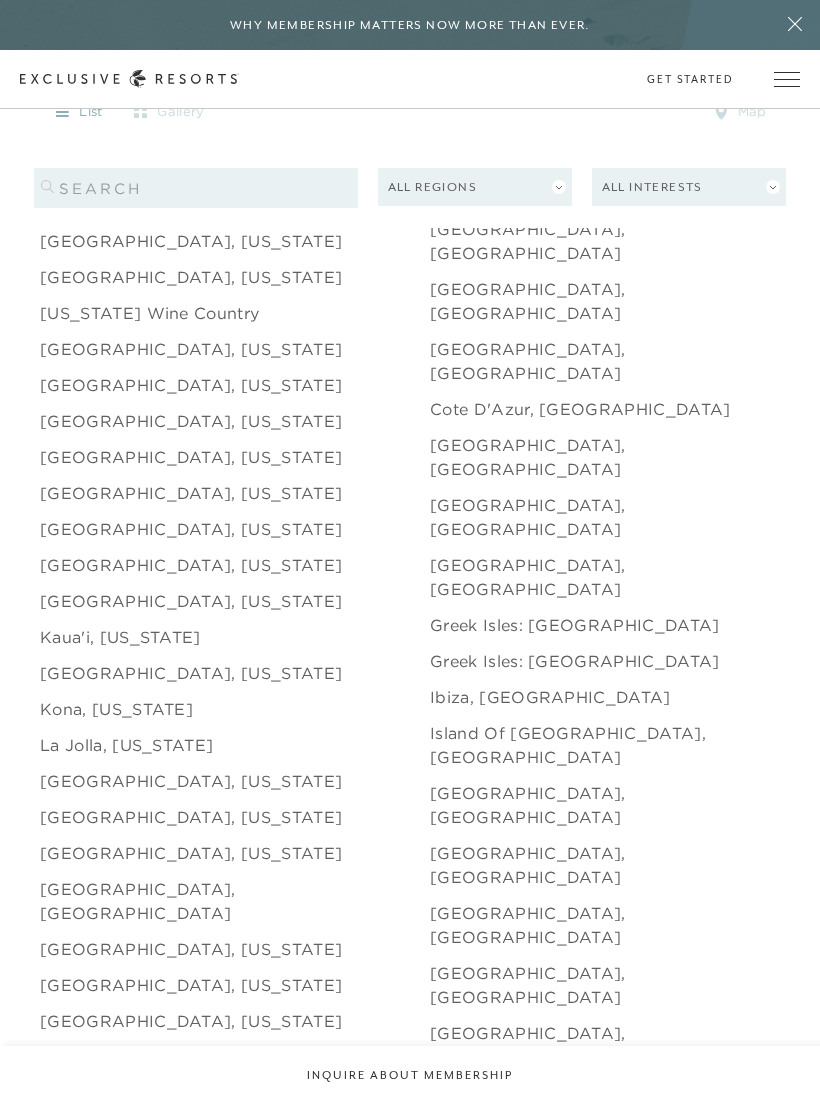 scroll, scrollTop: 2208, scrollLeft: 0, axis: vertical 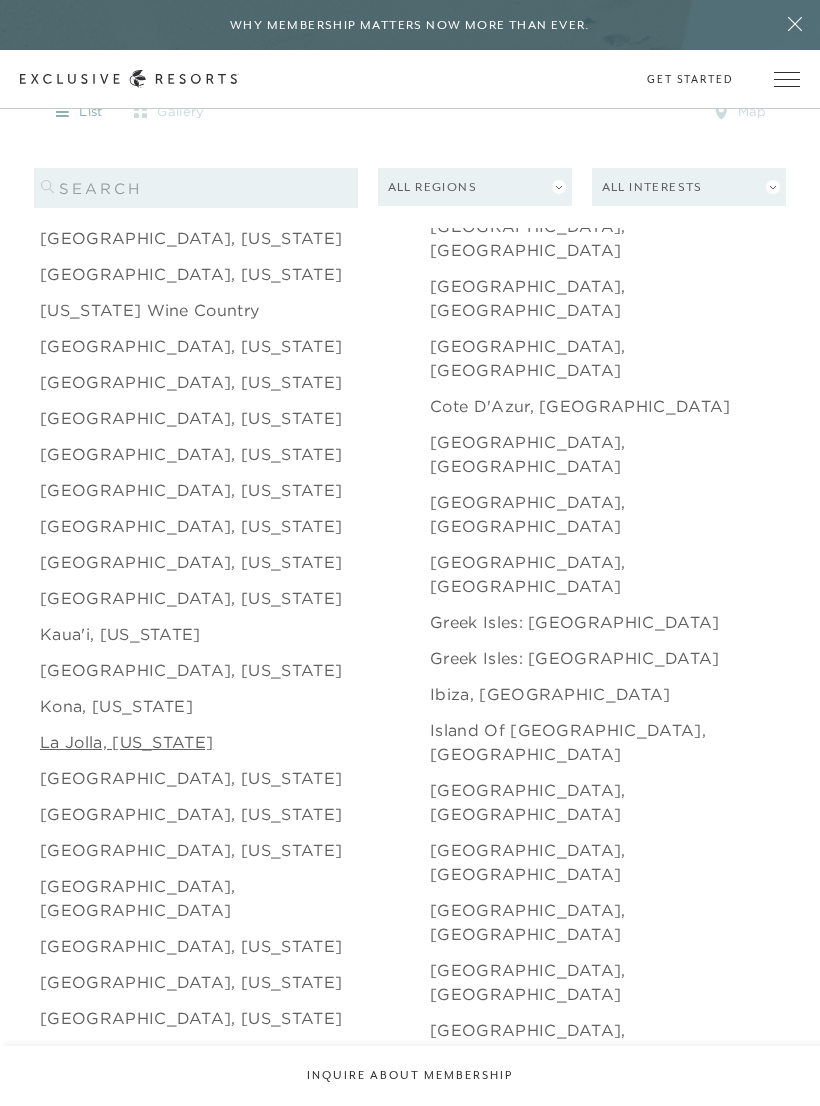 click on "La Jolla, [US_STATE]" at bounding box center (126, 742) 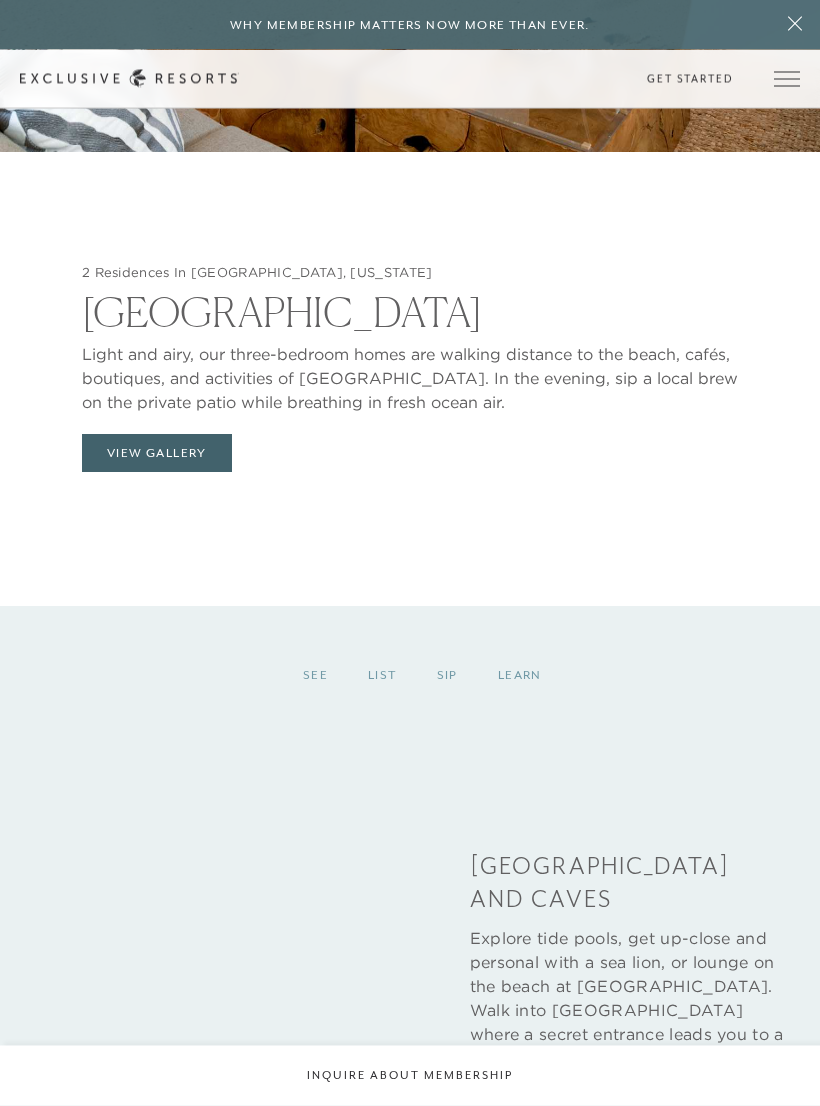 scroll, scrollTop: 2560, scrollLeft: 0, axis: vertical 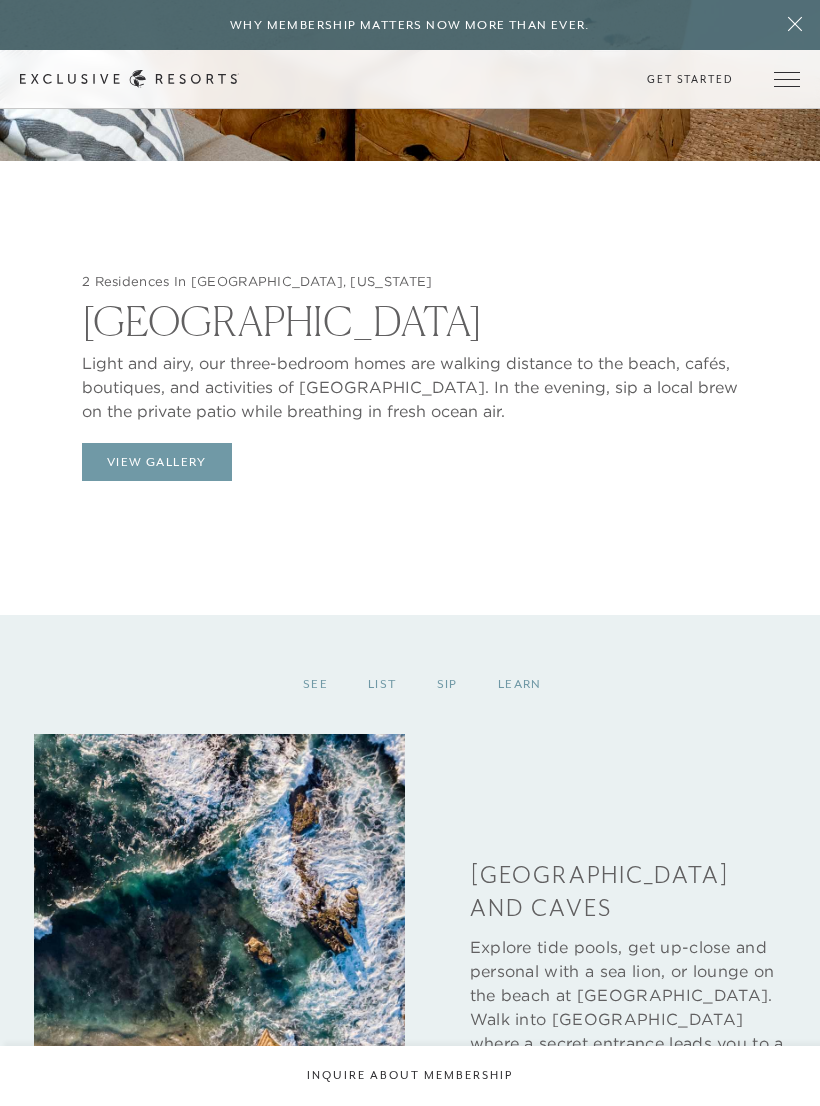 click on "View Gallery" at bounding box center (157, 462) 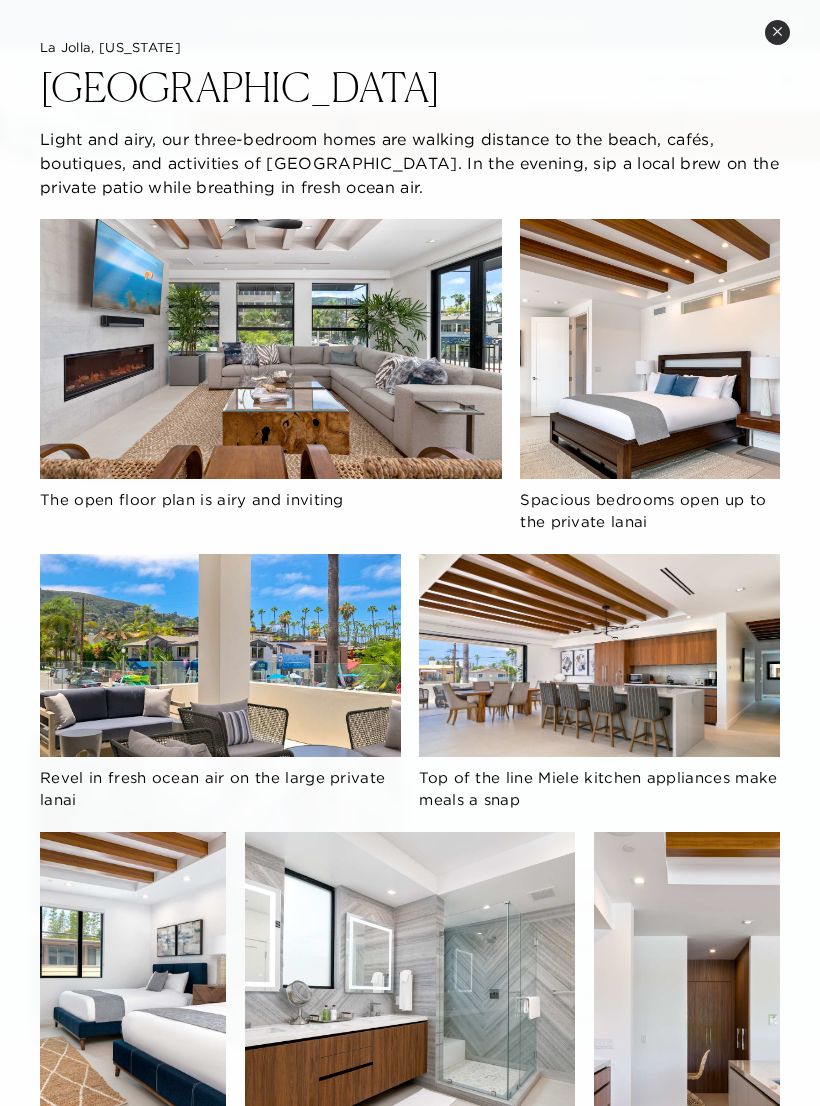 click on "The open floor plan is airy and inviting Spacious bedrooms open up to the private lanai Revel in fresh ocean air on the large private lanai Top of the line Miele kitchen appliances make meals a snap         Listen to surround sound or your playlists on the Sonos sound system" 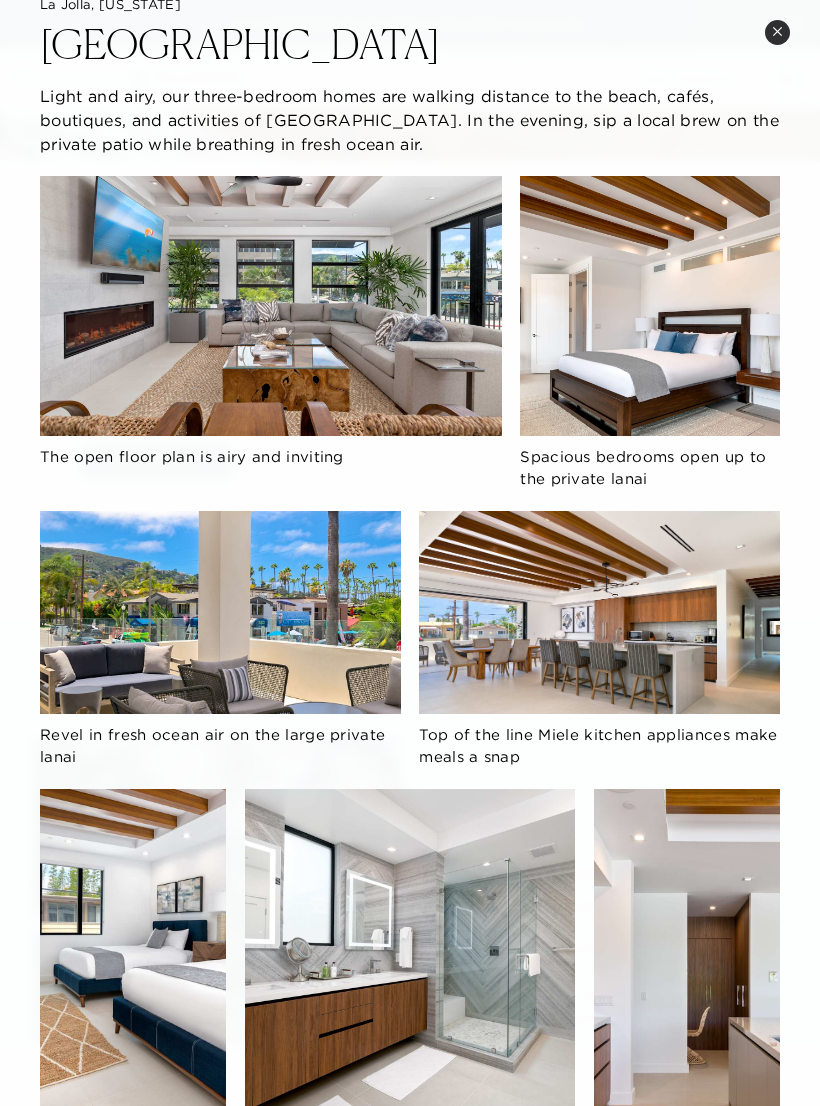 scroll, scrollTop: 44, scrollLeft: 0, axis: vertical 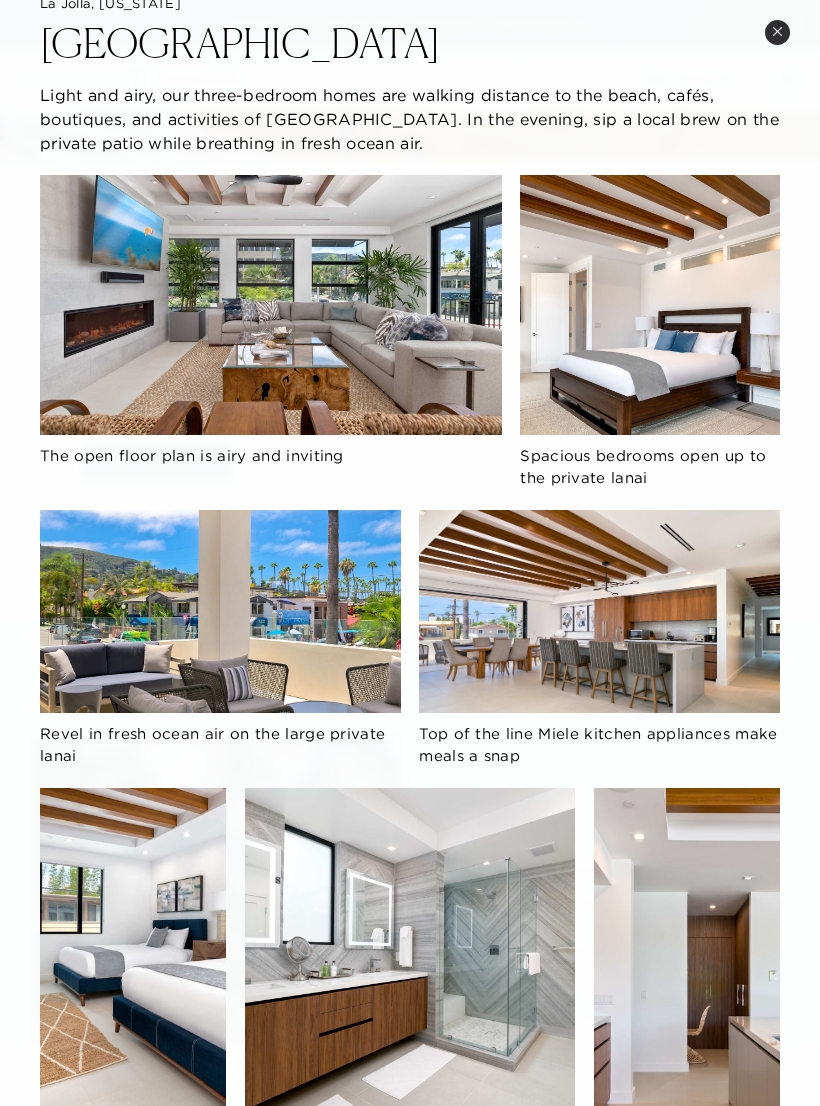 click on "The open floor plan is airy and inviting Spacious bedrooms open up to the private lanai Revel in fresh ocean air on the large private lanai Top of the line Miele kitchen appliances make meals a snap         Listen to surround sound or your playlists on the Sonos sound system" 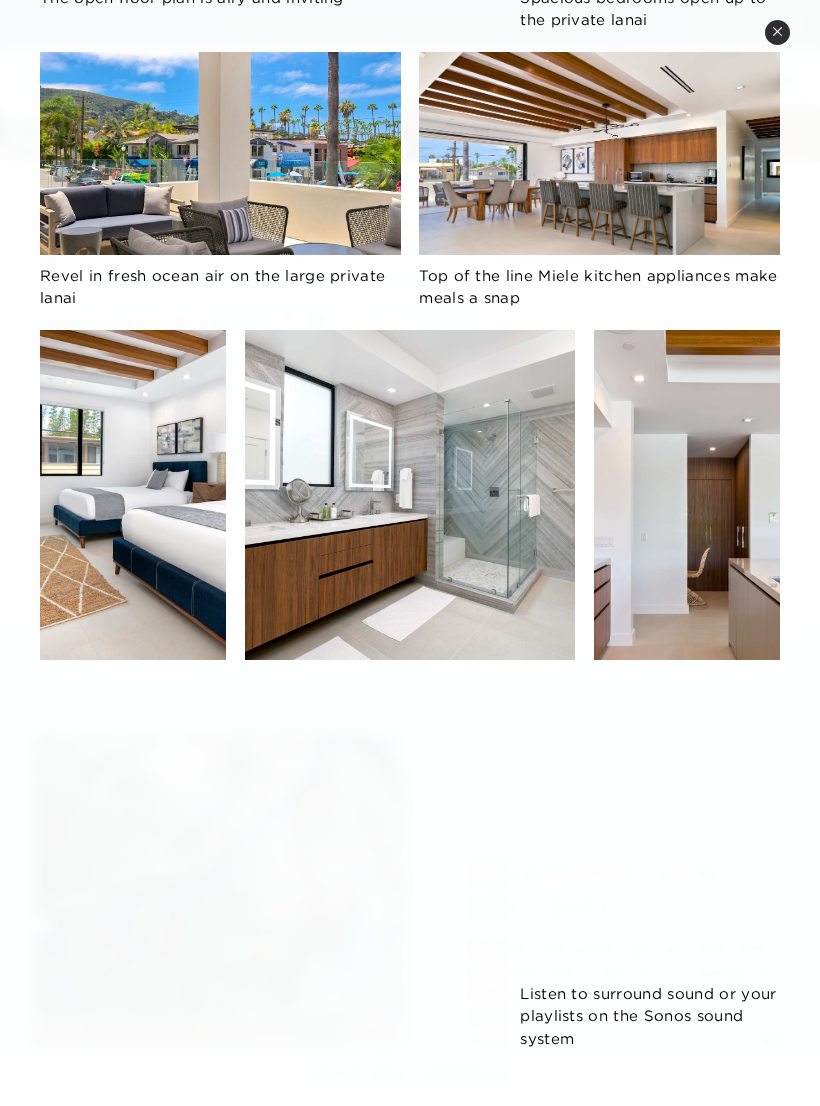 scroll, scrollTop: 501, scrollLeft: 0, axis: vertical 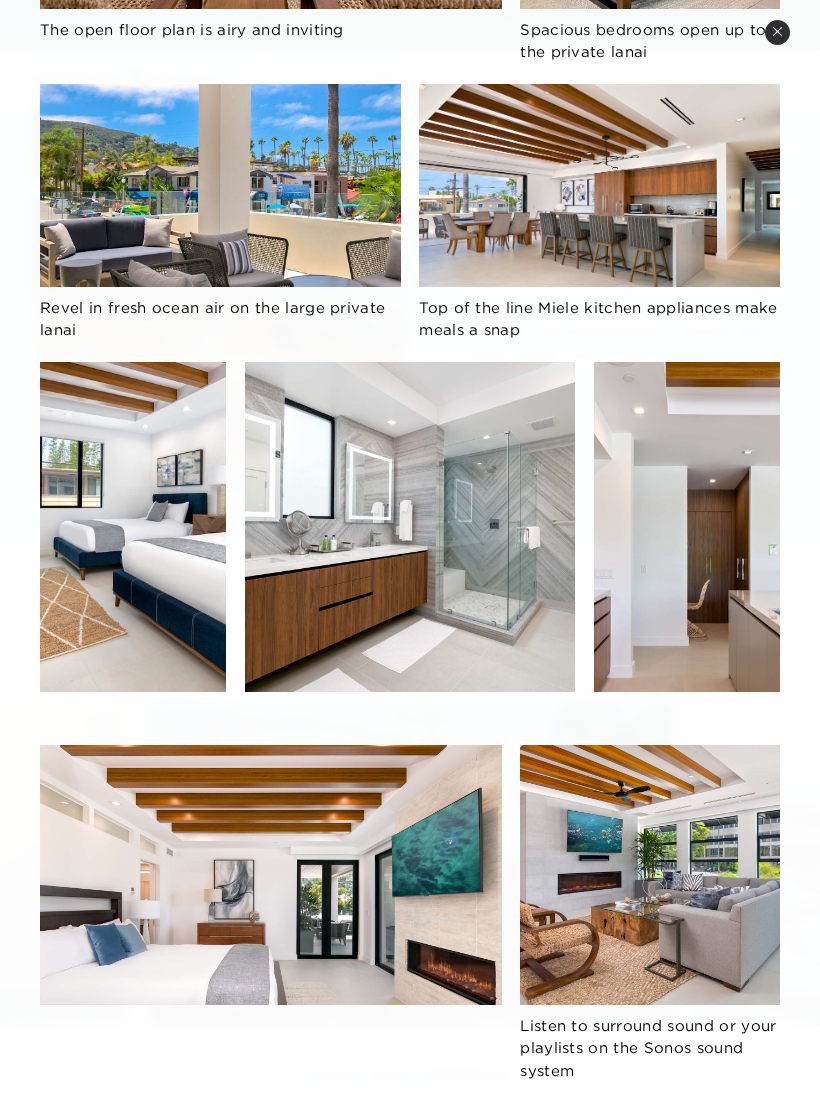 click 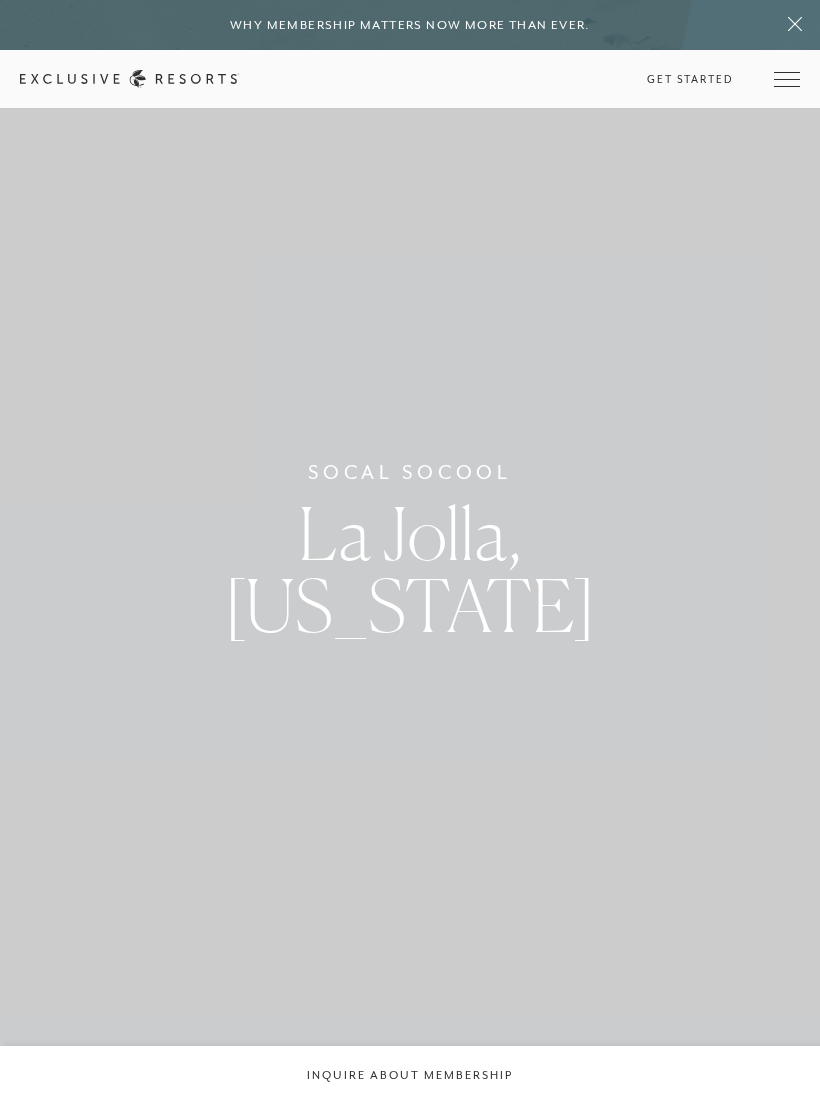 scroll, scrollTop: 0, scrollLeft: 0, axis: both 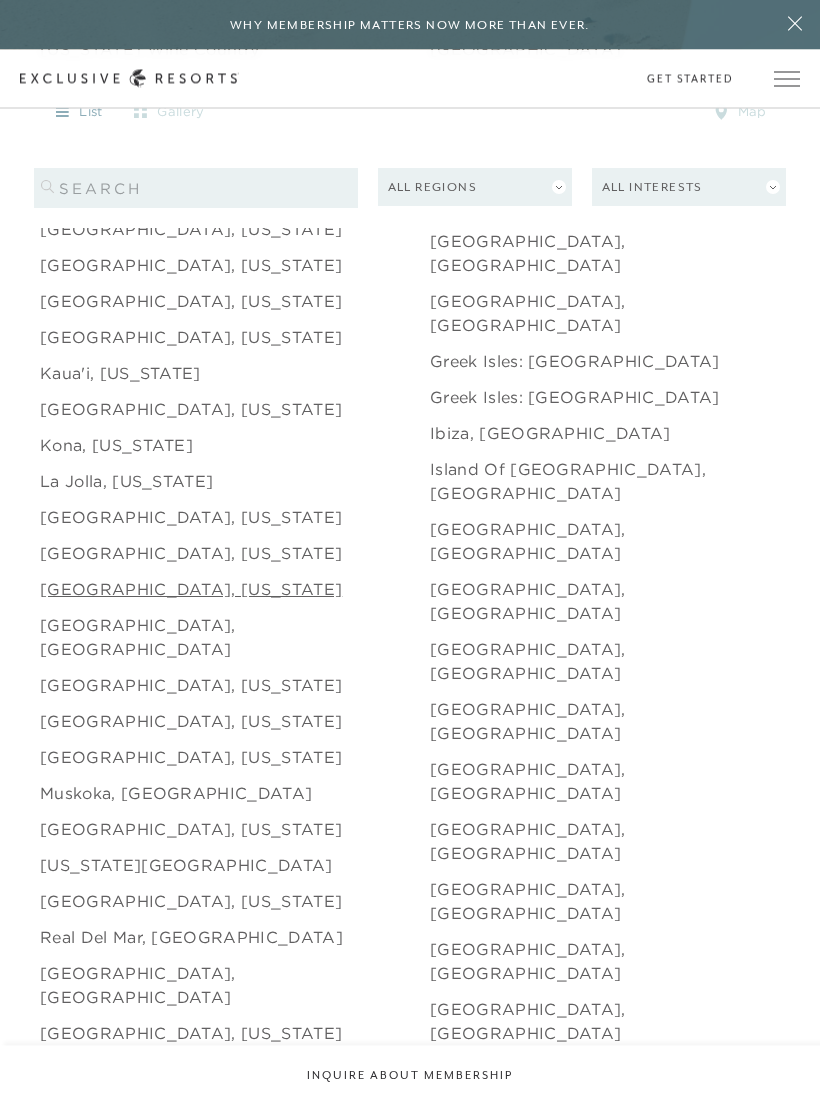 click on "[GEOGRAPHIC_DATA], [US_STATE]" at bounding box center [191, 590] 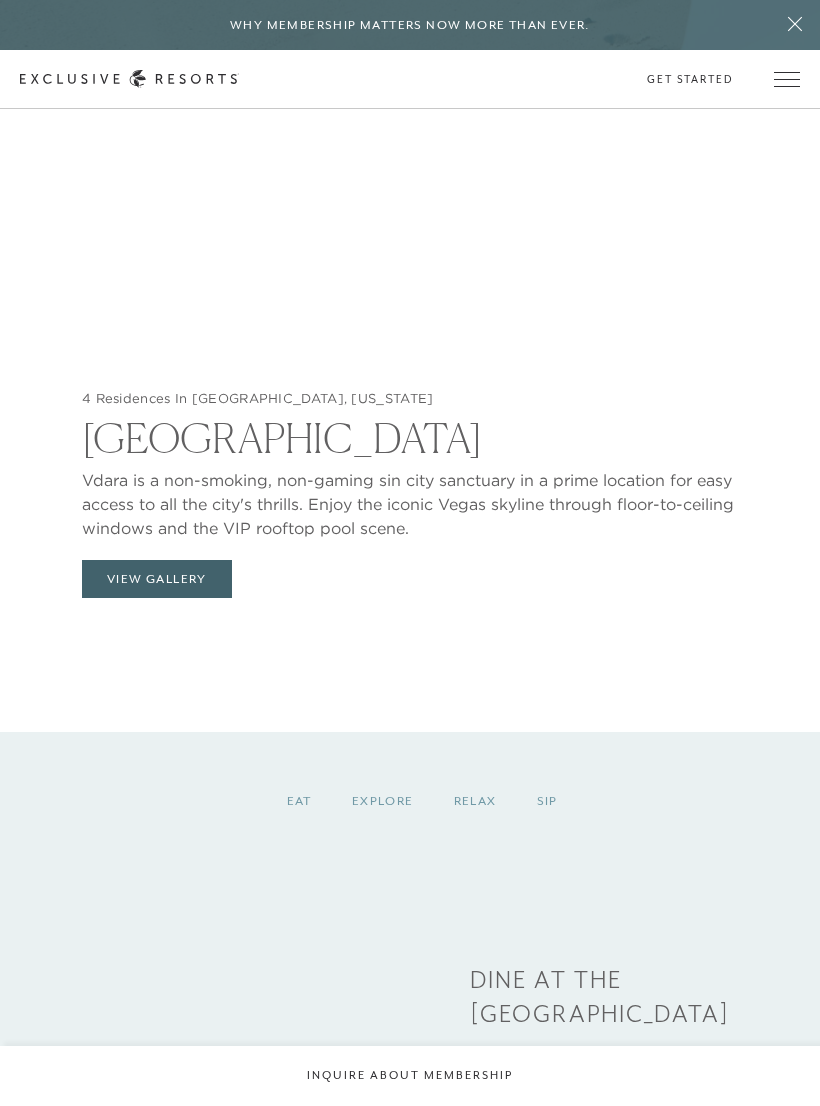 scroll, scrollTop: 2526, scrollLeft: 0, axis: vertical 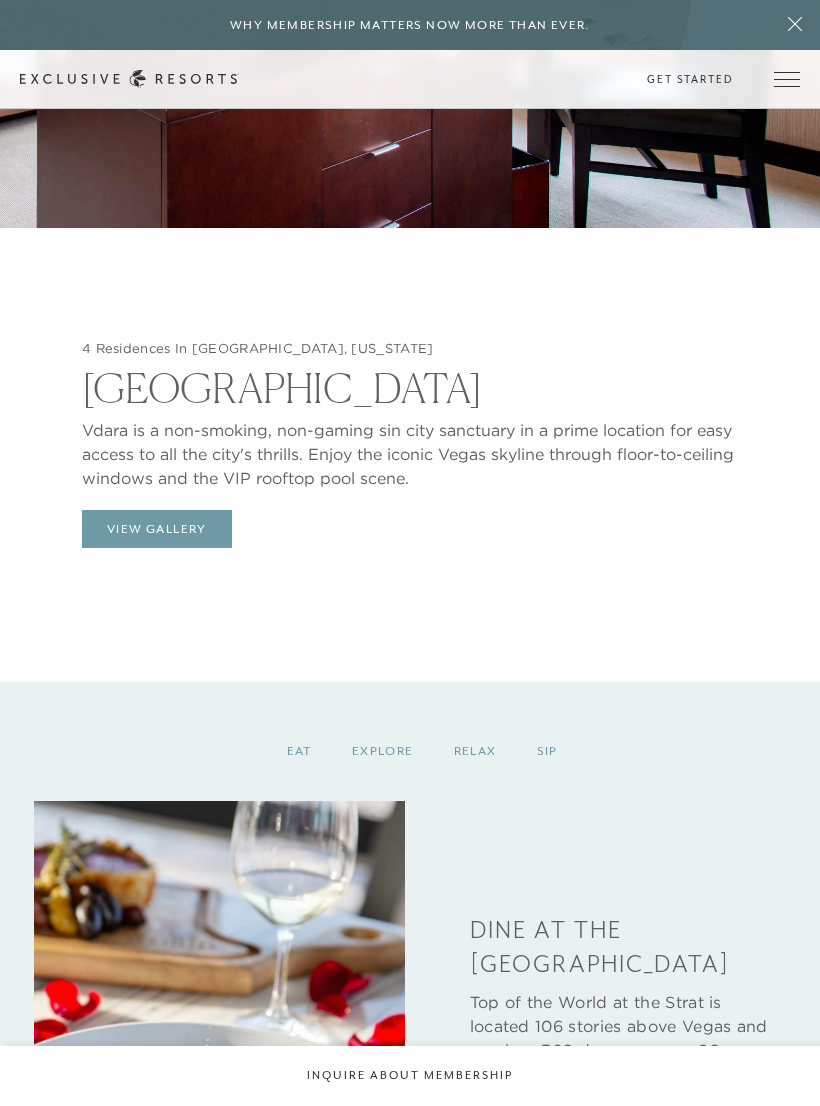 click on "View Gallery" at bounding box center [157, 529] 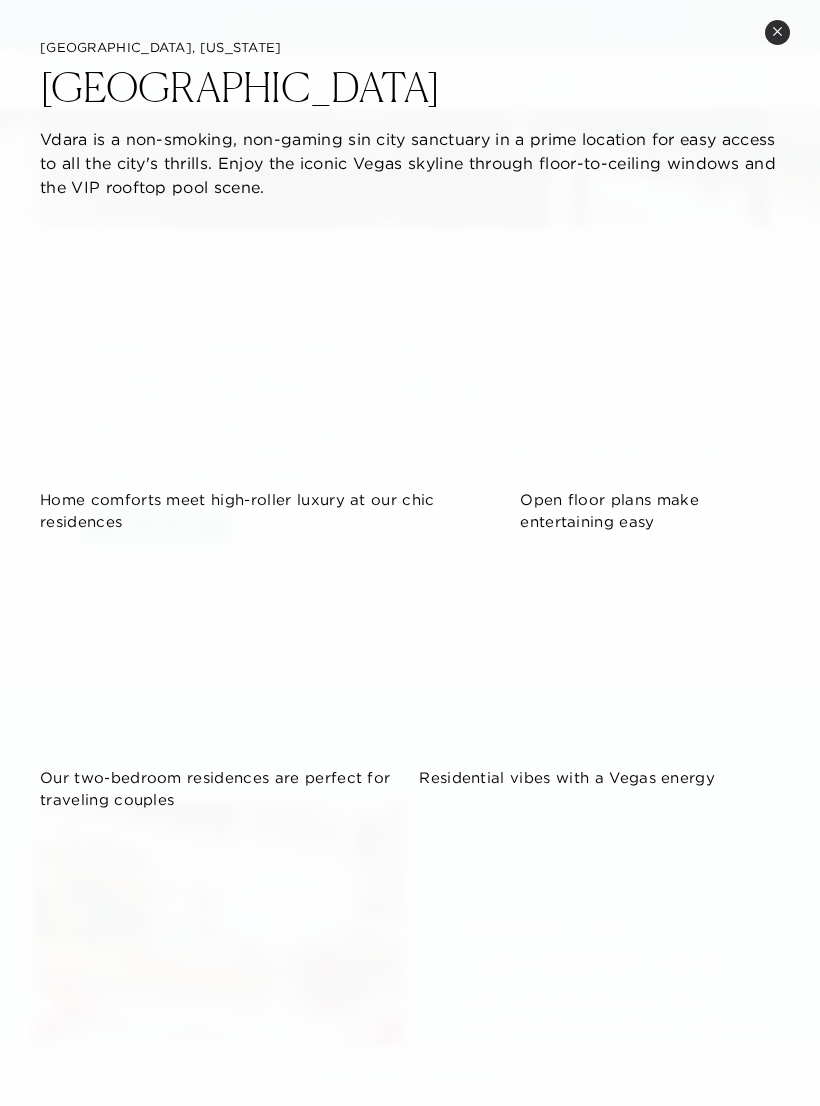scroll, scrollTop: 0, scrollLeft: 0, axis: both 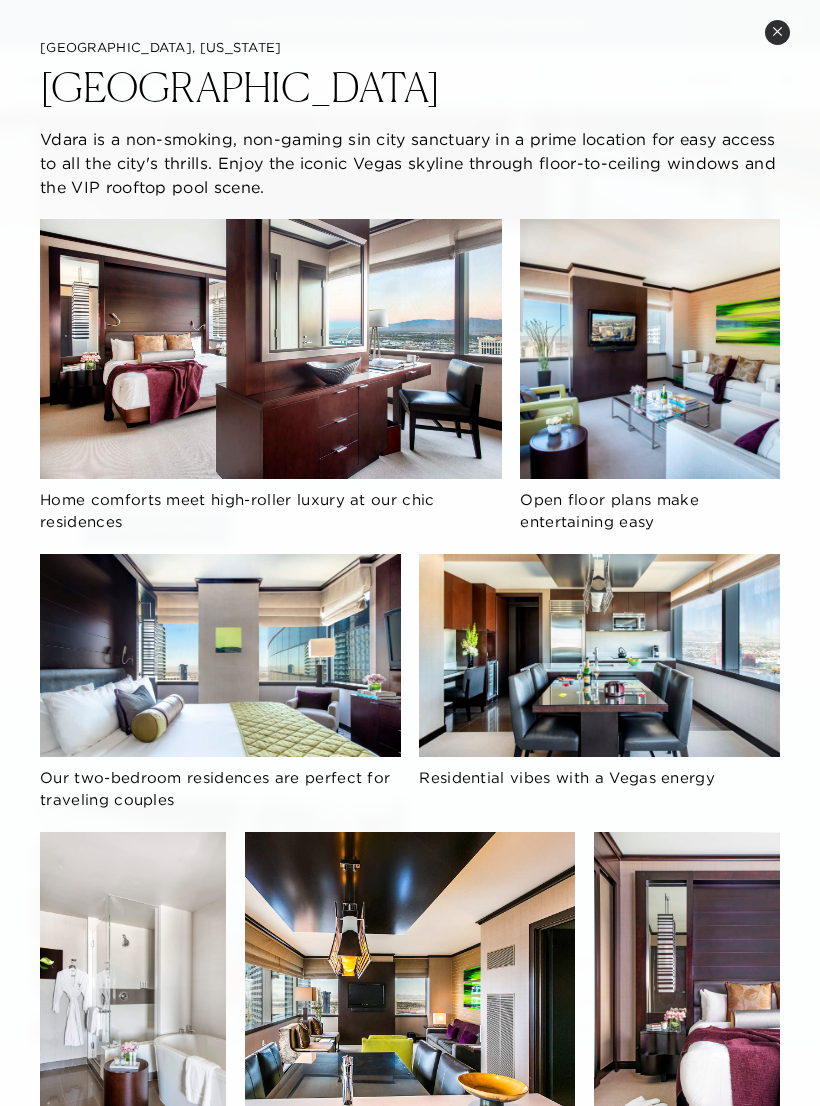 click 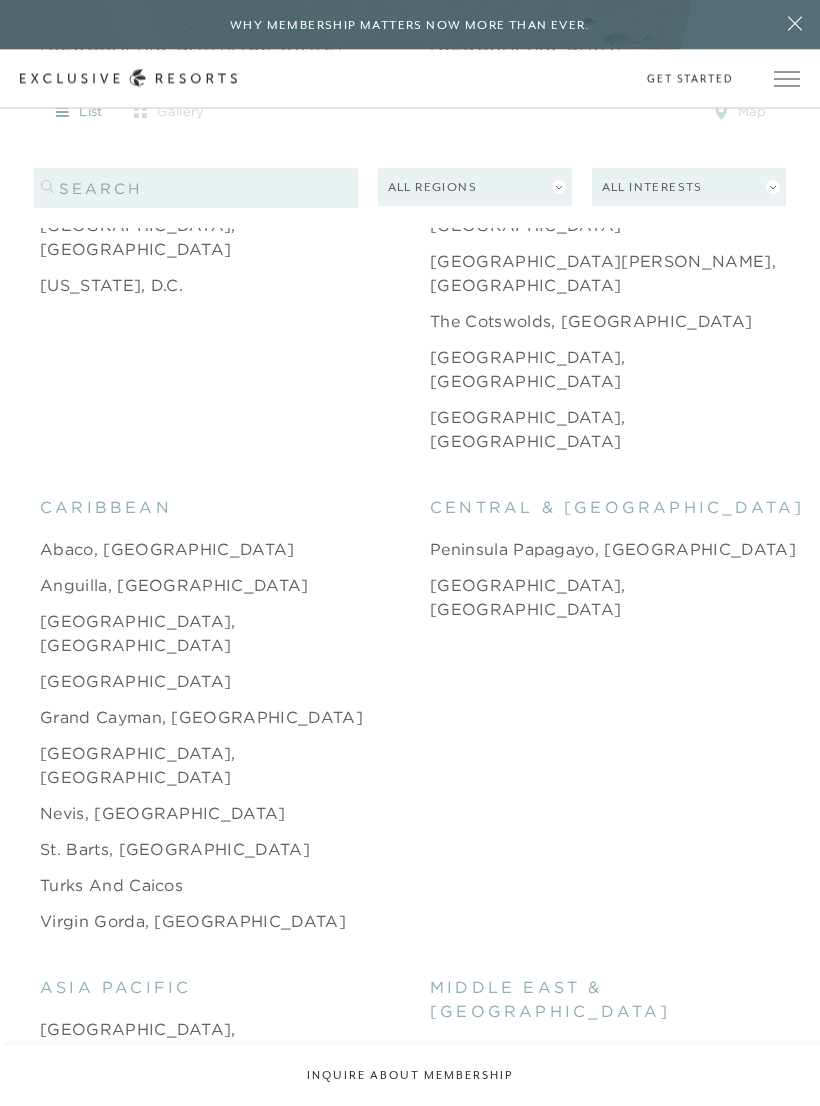scroll, scrollTop: 3701, scrollLeft: 0, axis: vertical 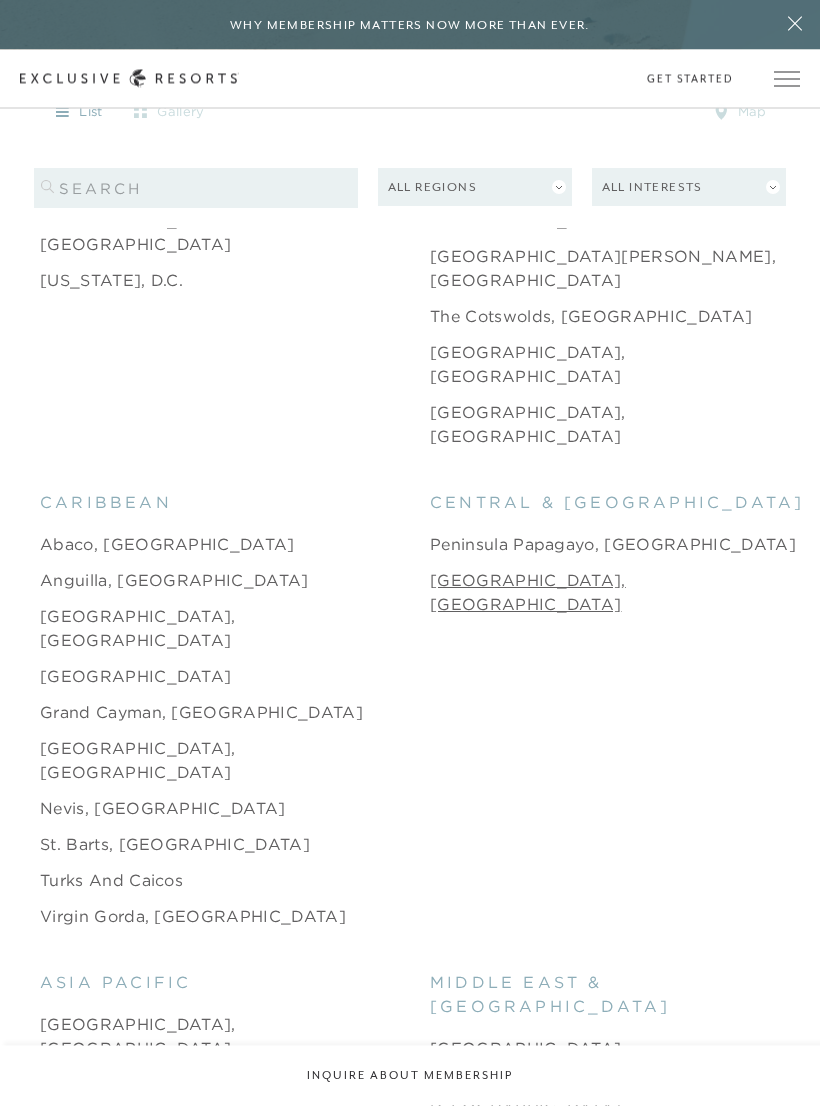 click on "[GEOGRAPHIC_DATA], [GEOGRAPHIC_DATA]" at bounding box center [625, 593] 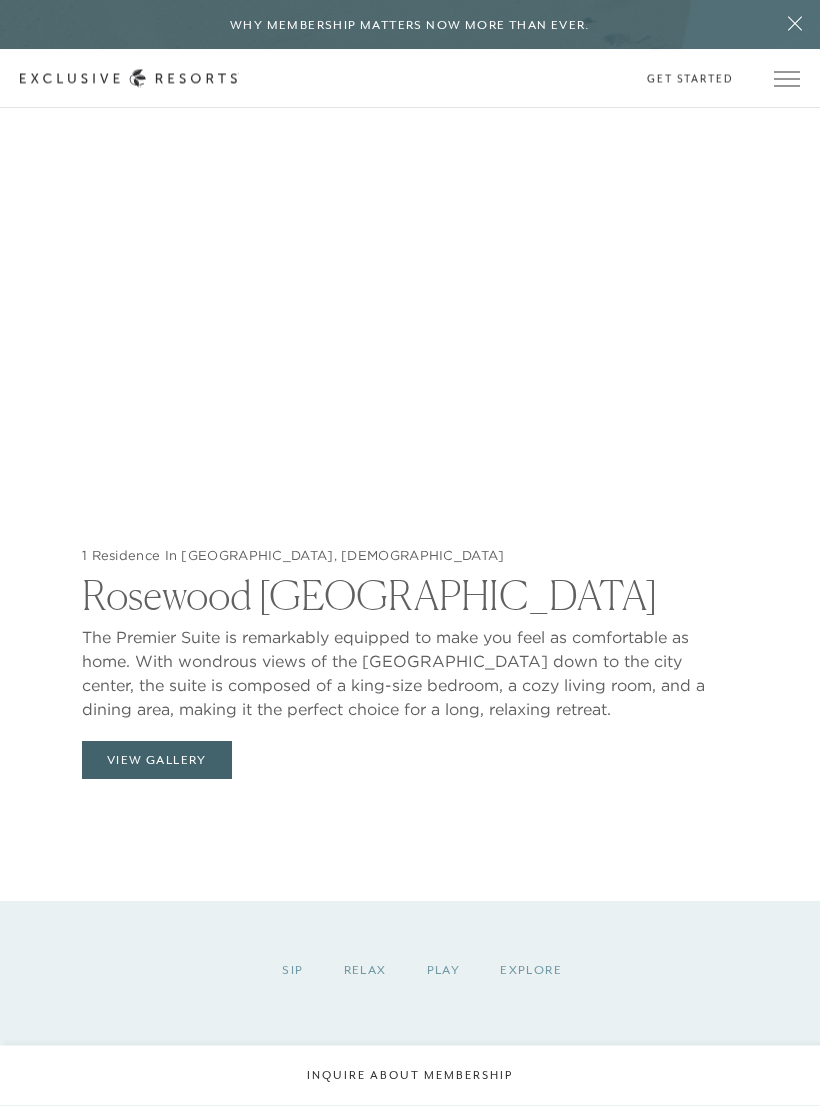 scroll, scrollTop: 2355, scrollLeft: 0, axis: vertical 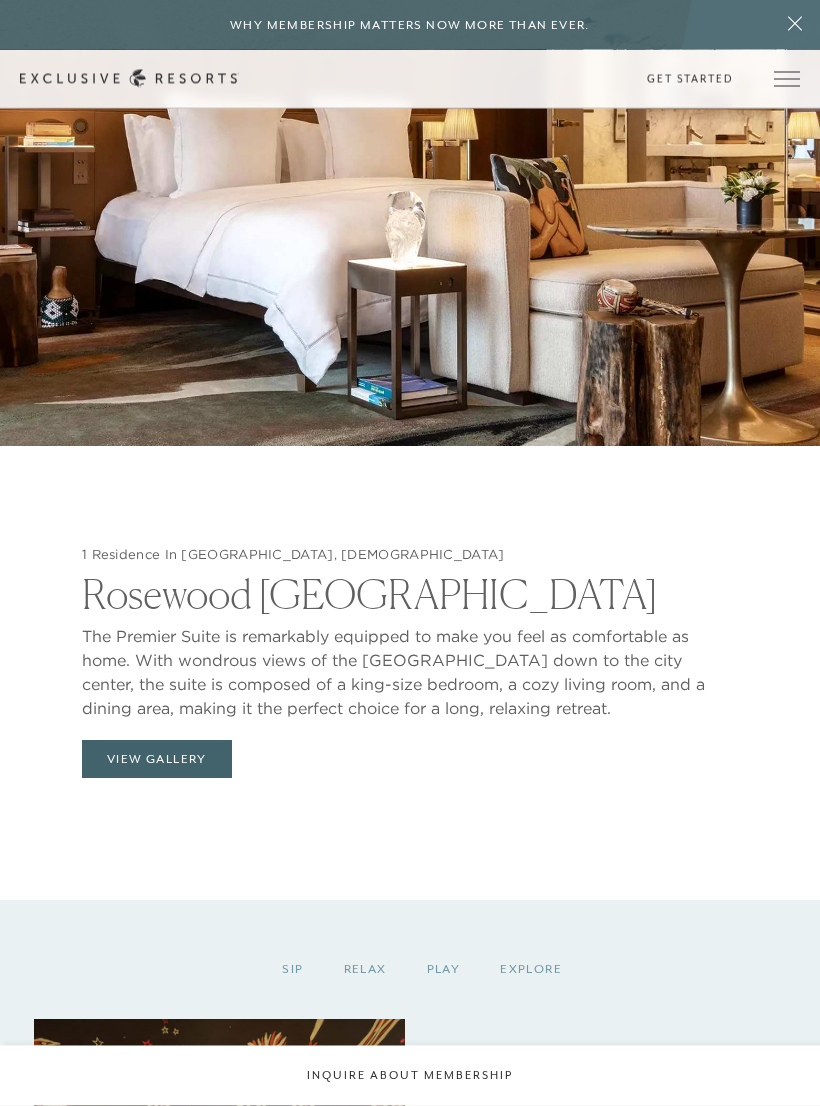 click on "1 Residence In Sao Paulo, Brazil Rosewood Sao Paulo The Premier Suite is remarkably equipped to make you feel as comfortable as home. With wondrous views of the Bela Vista hill down to the city center, the suite is composed of a king-size bedroom, a cozy living room, and a dining area, making it the perfect choice for a long, relaxing retreat. 1 Residence In Sao Paulo, Brazil Rosewood Sao Paulo The Premier Suite is remarkably equipped to make you feel as comfortable as home. With wondrous views of the Bela Vista hill down to the city center, the suite is composed of a king-size bedroom, a cozy living room, and a dining area, making it the perfect choice for a long, relaxing retreat. View Gallery" 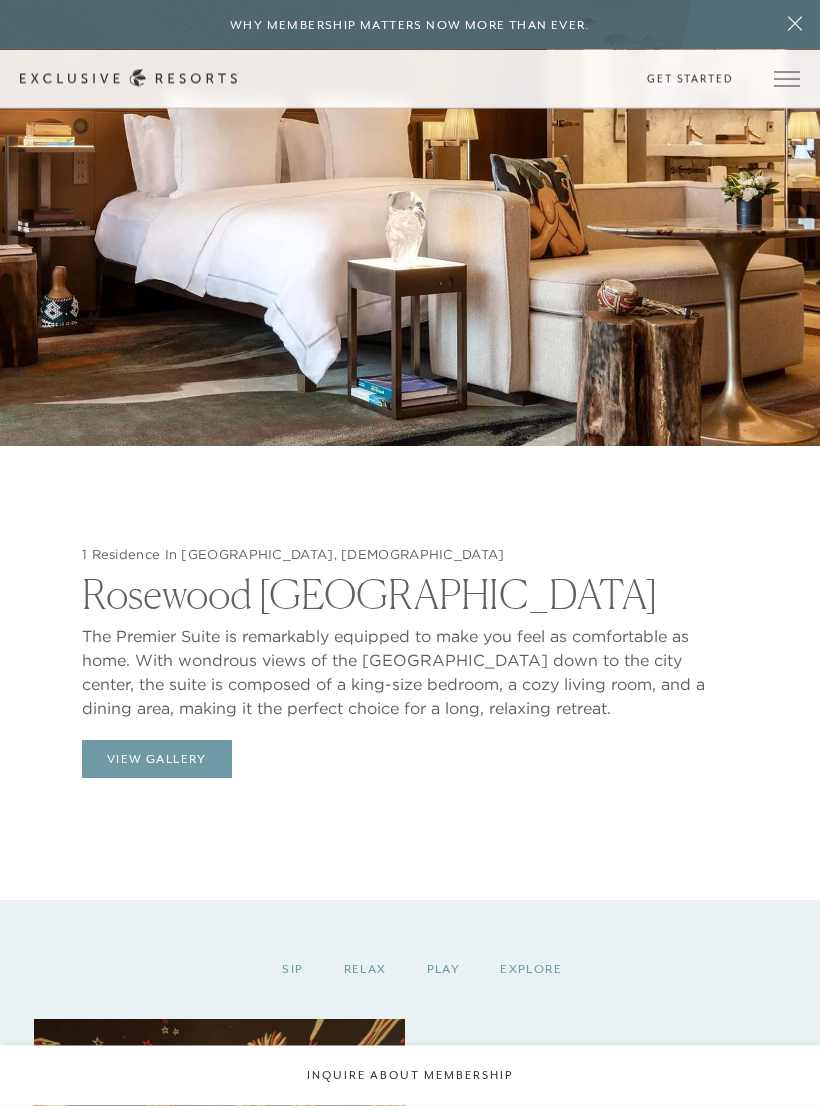 click on "View Gallery" at bounding box center [157, 760] 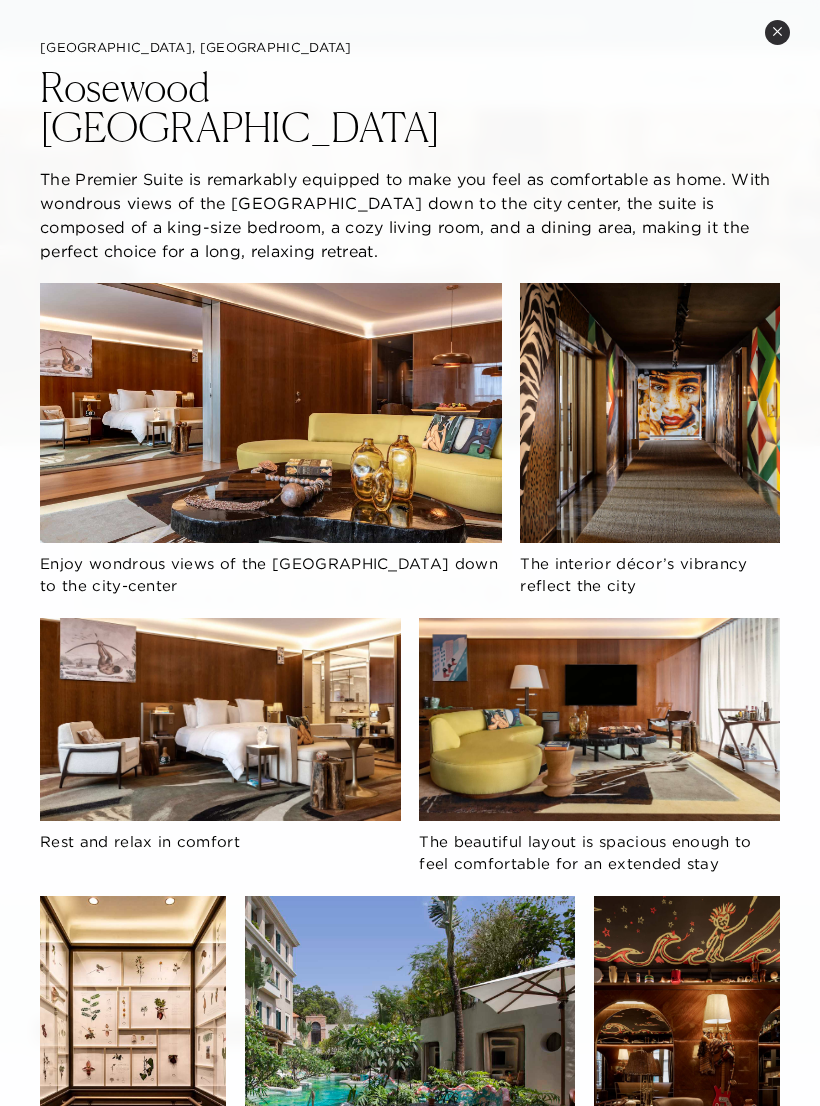 click on "Close quickview" at bounding box center (777, 32) 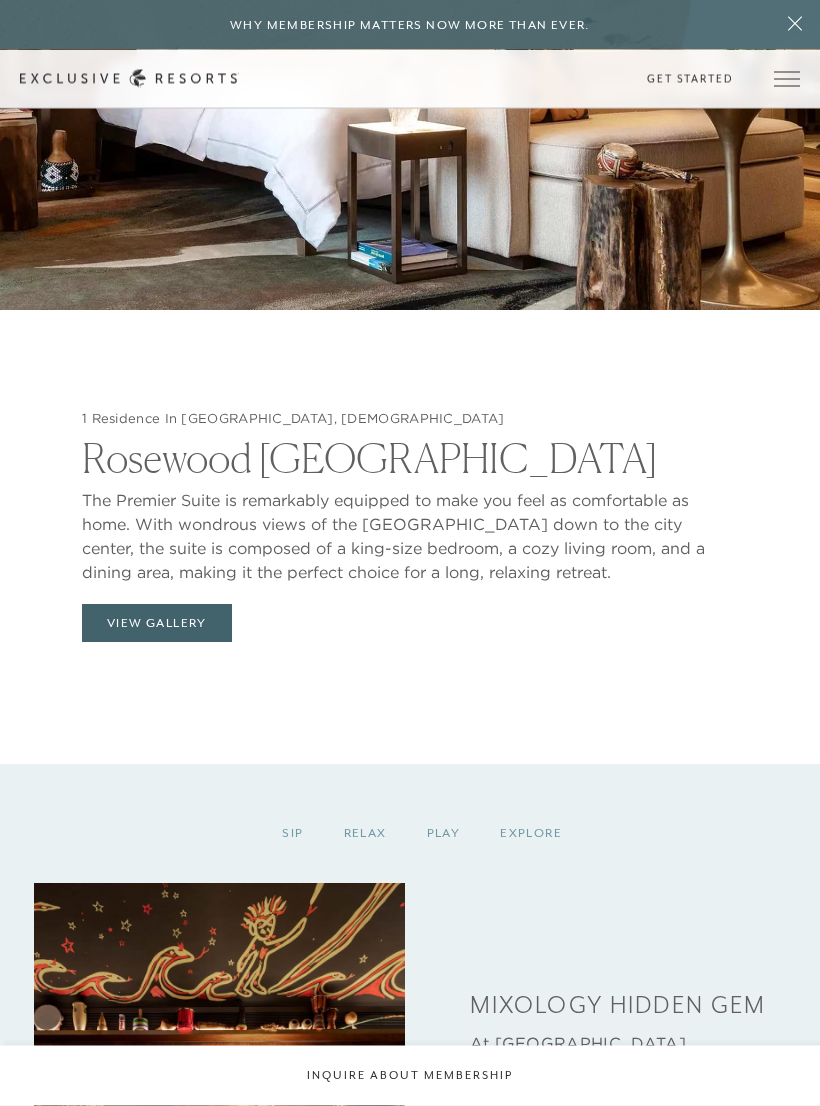 scroll, scrollTop: 2491, scrollLeft: 0, axis: vertical 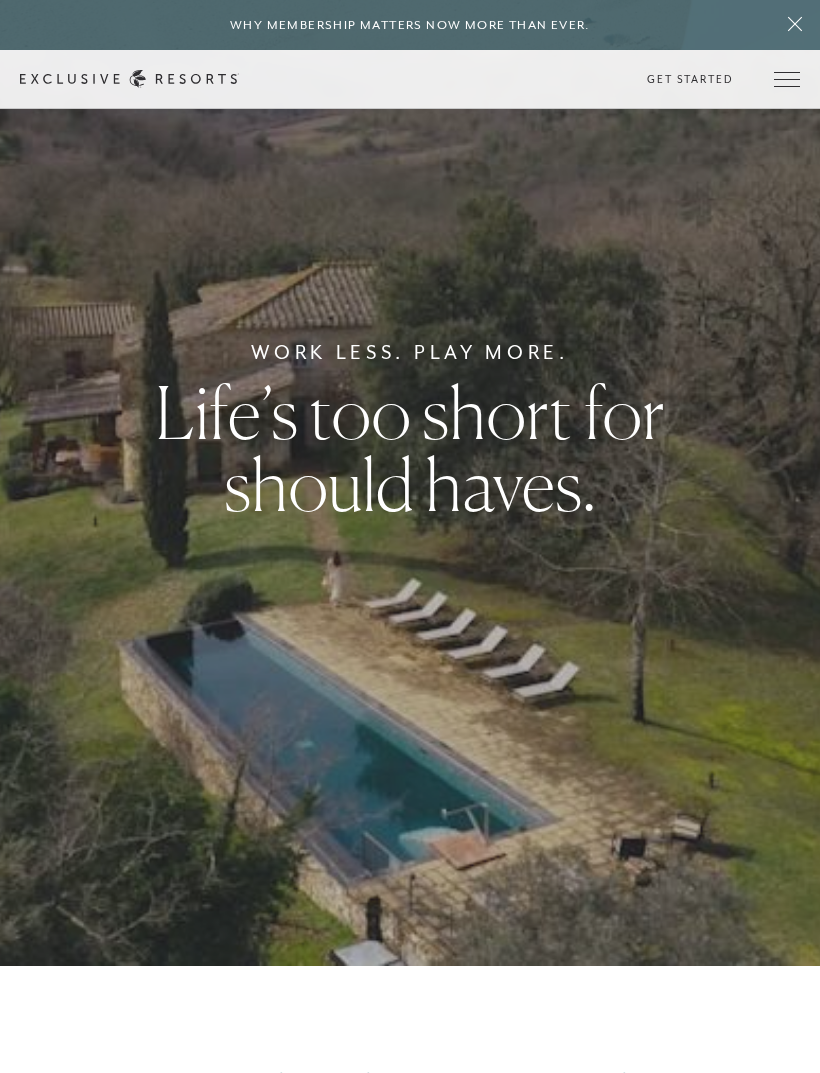 click at bounding box center [787, 79] 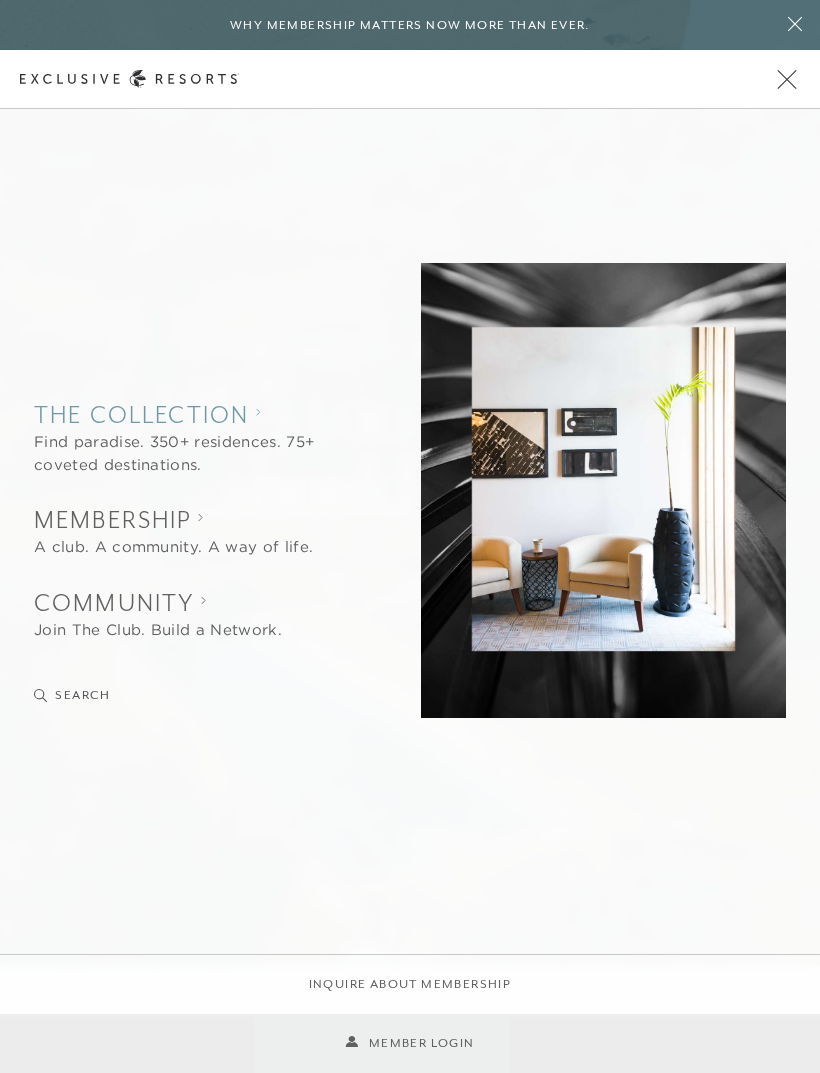 click on "The Collection" at bounding box center (189, 414) 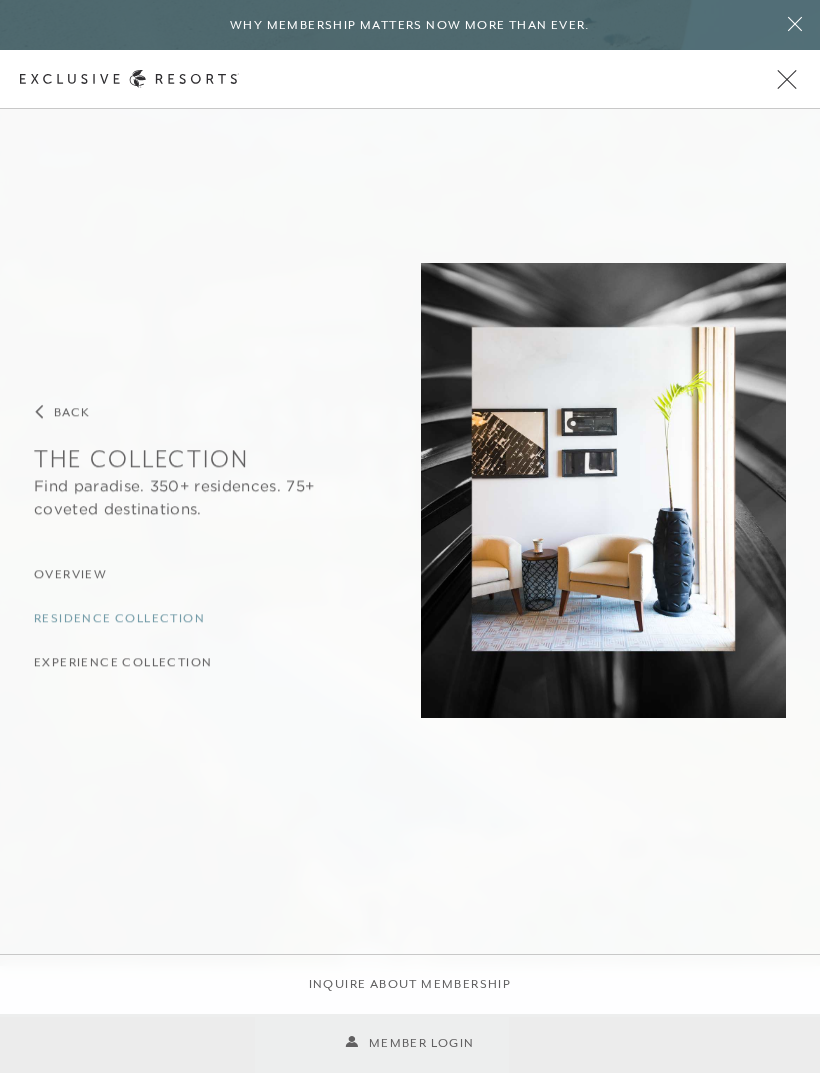 click on "Residence Collection" at bounding box center [119, 619] 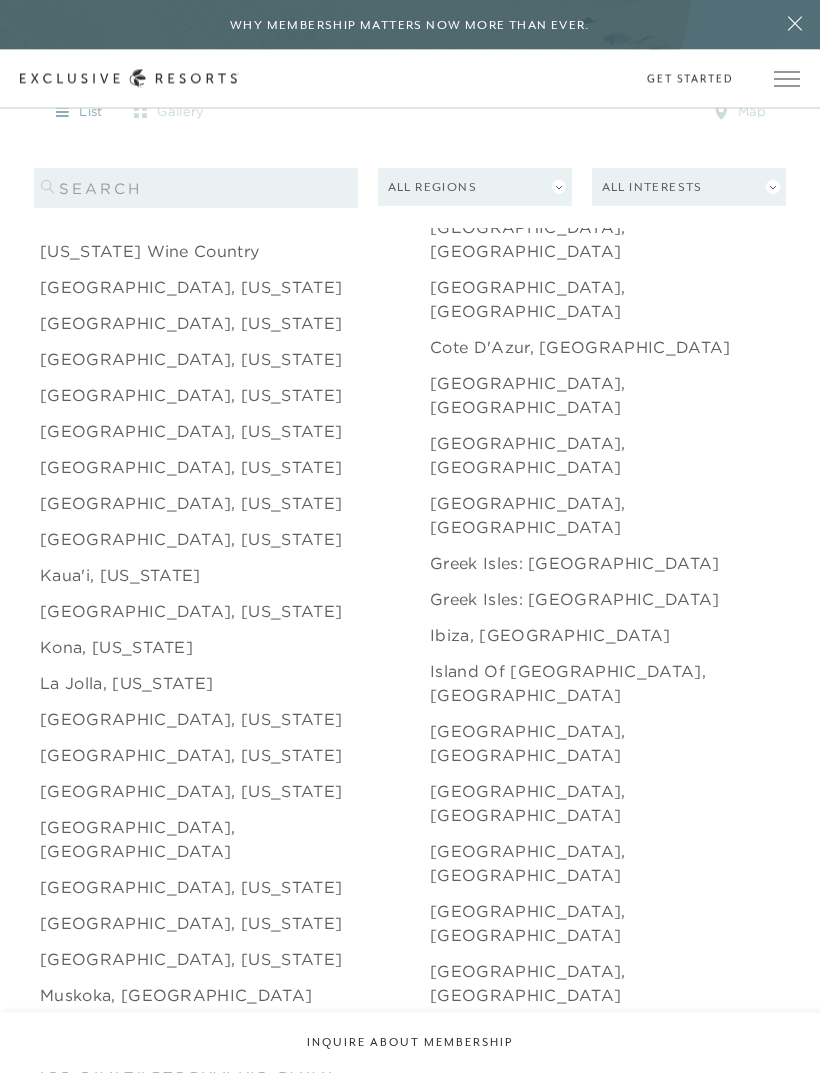 scroll, scrollTop: 2234, scrollLeft: 0, axis: vertical 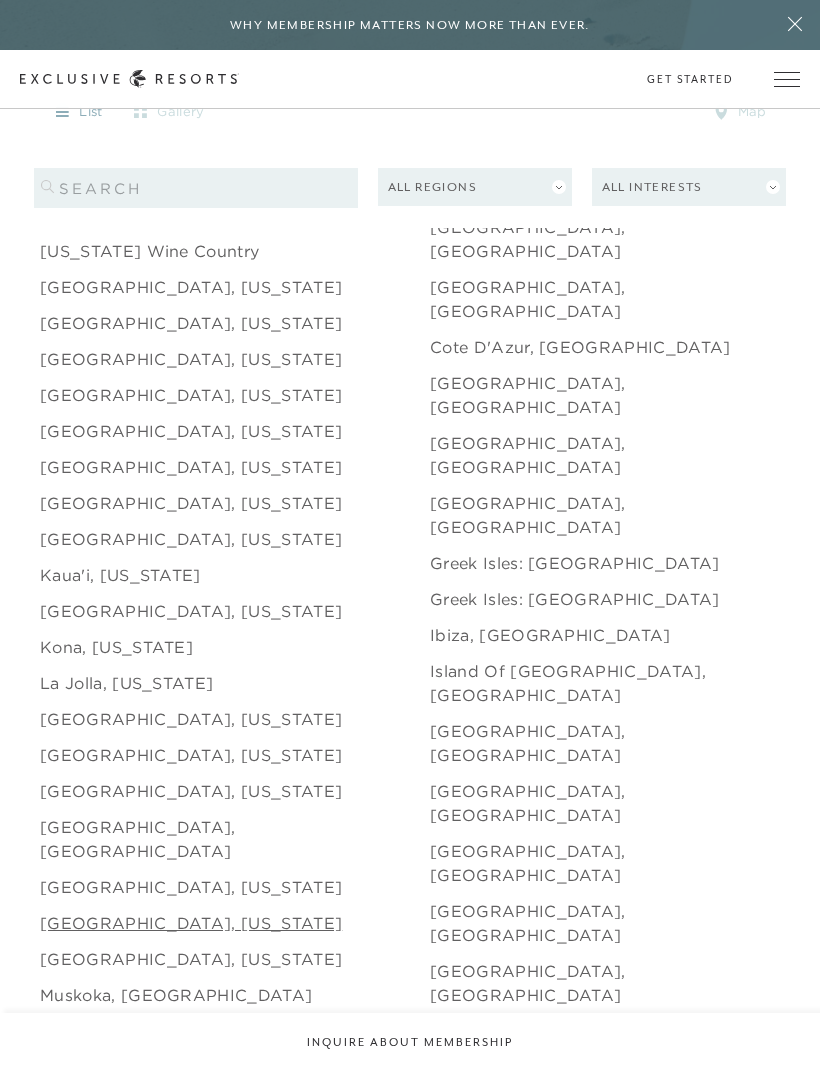click on "[GEOGRAPHIC_DATA], [US_STATE]" at bounding box center [191, 923] 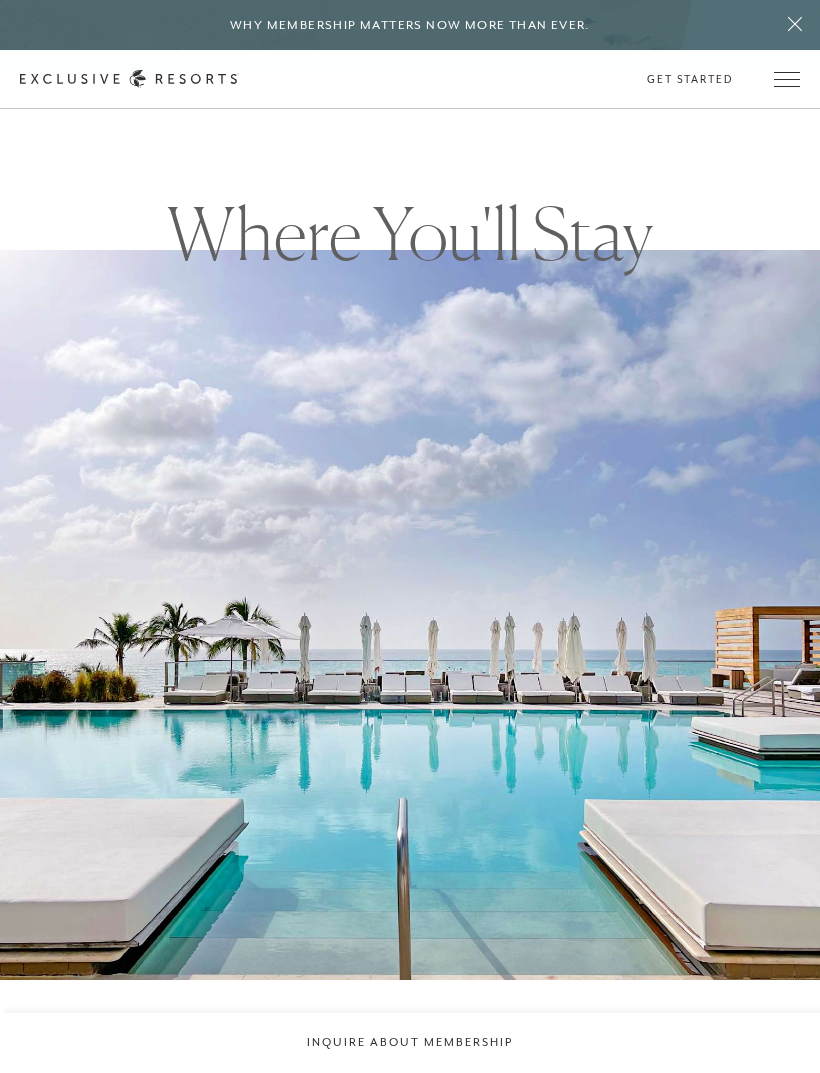 scroll, scrollTop: 1758, scrollLeft: 0, axis: vertical 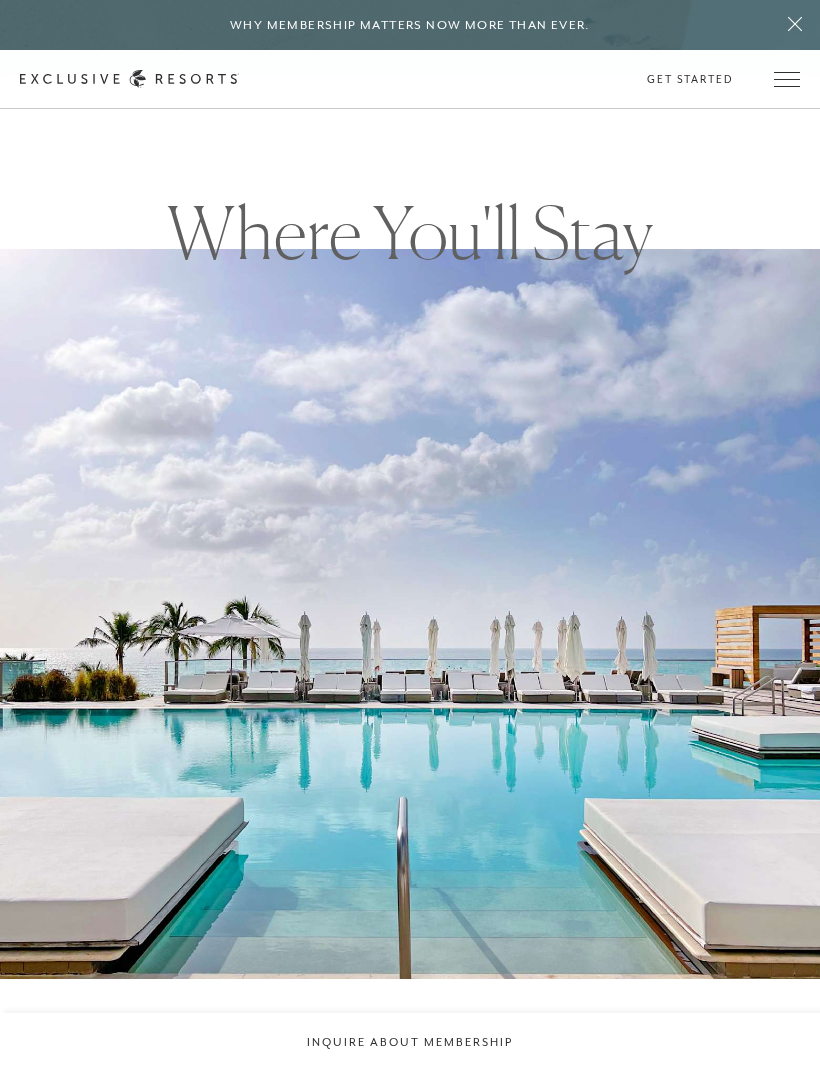 click on "Why Membership Matters Now More Than Ever." at bounding box center (410, 25) 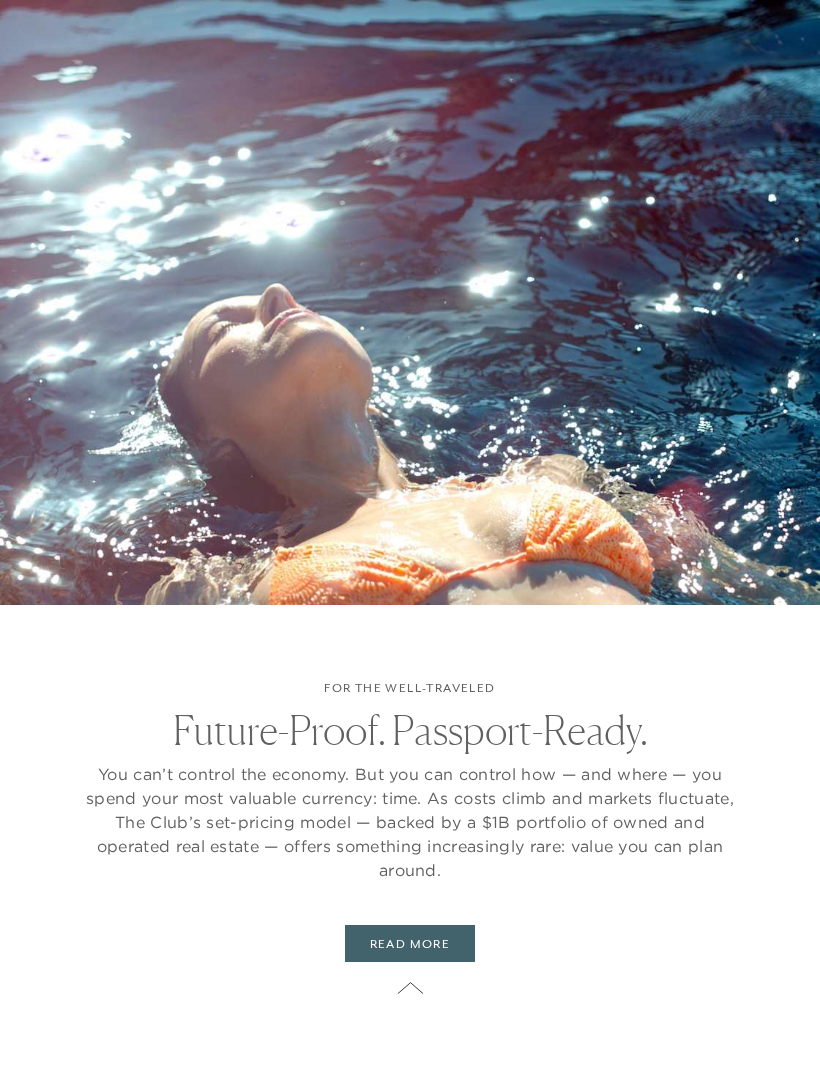 click on "For the Well-Traveled Future-Proof. Passport-Ready. You can’t control the economy. But you can control how — and where — you spend your most valuable currency: time. As costs climb and markets fluctuate, The Club’s set-pricing model — backed by a $1B portfolio of owned and operated real estate — offers something increasingly rare: value you can plan around. READ MORE" at bounding box center [410, 839] 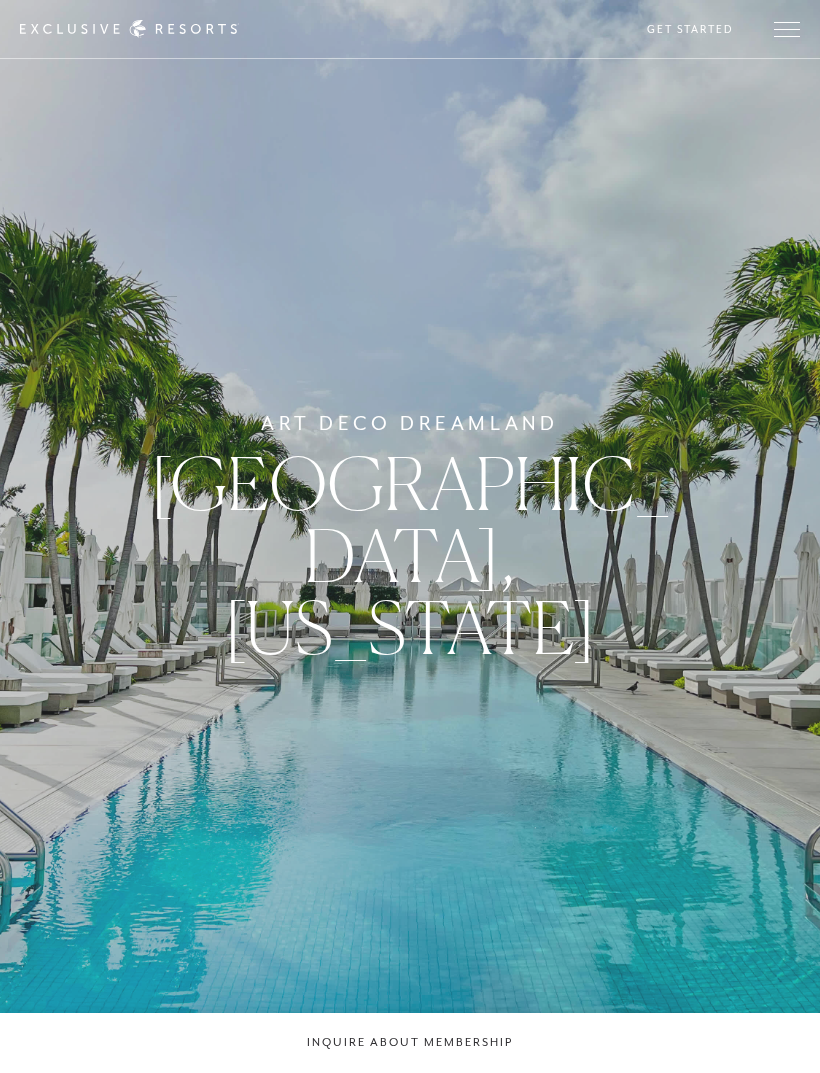 scroll, scrollTop: 0, scrollLeft: 0, axis: both 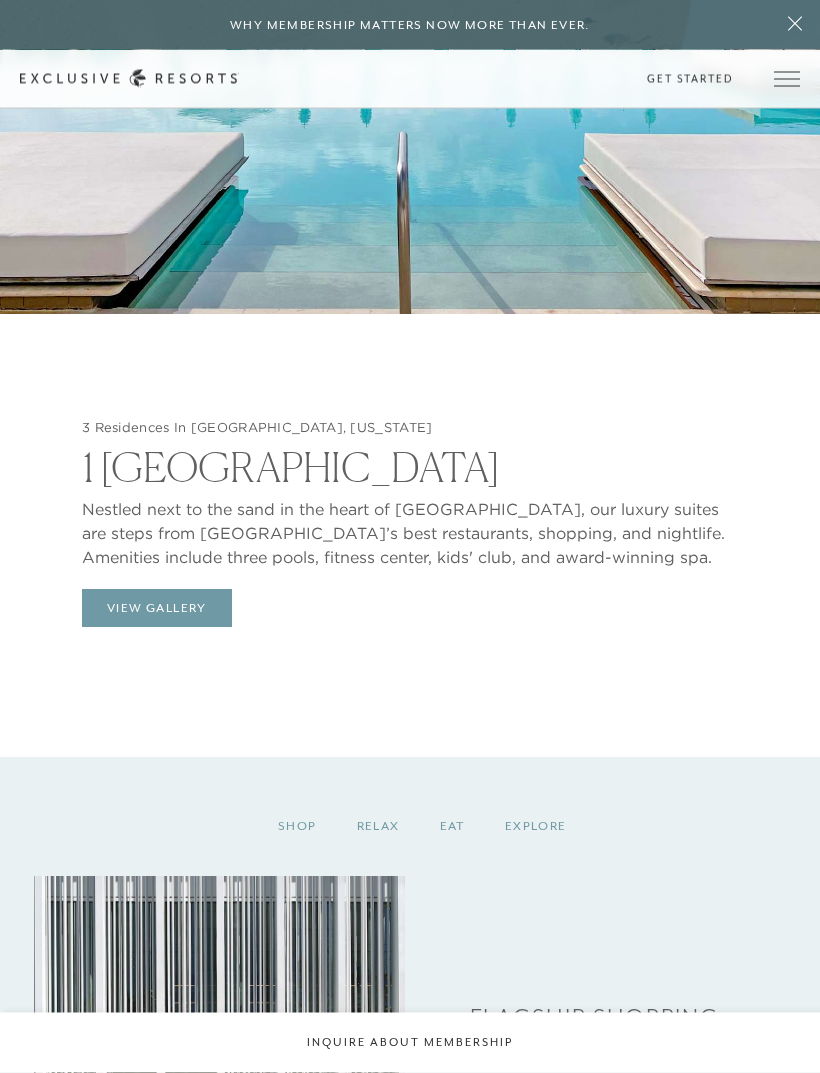 click on "View Gallery" at bounding box center [157, 609] 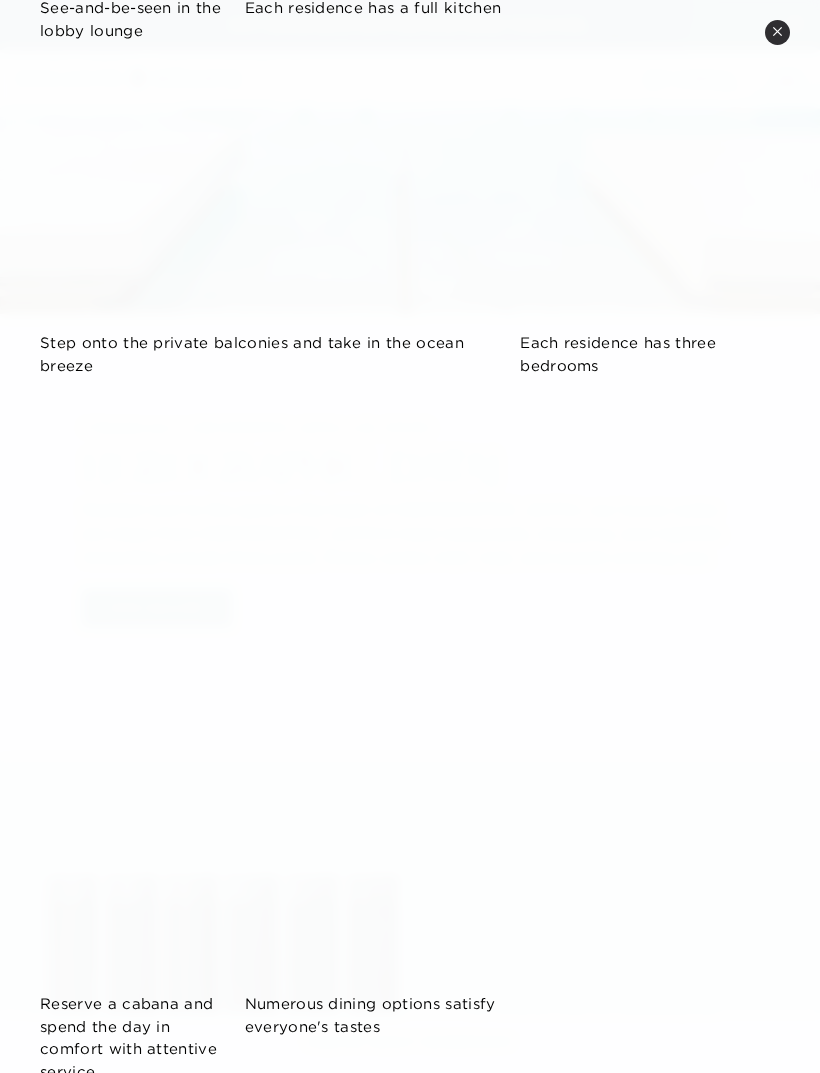 scroll, scrollTop: 1174, scrollLeft: 0, axis: vertical 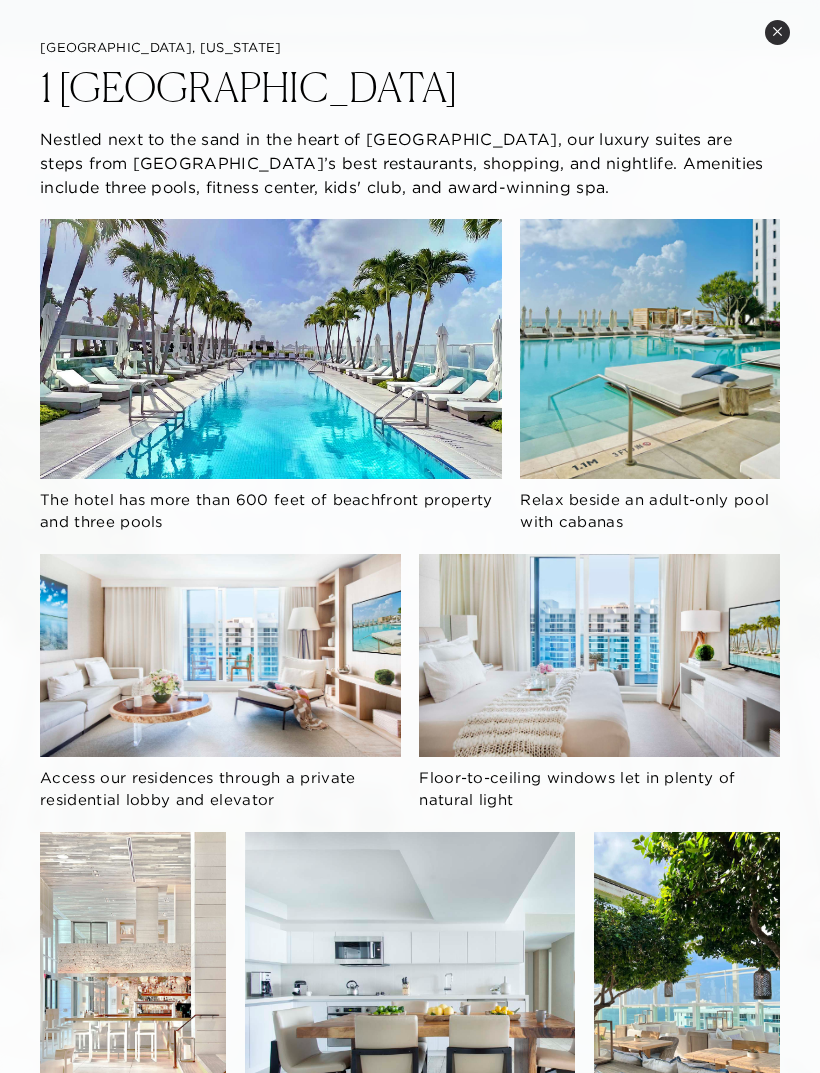 click on "Close quickview" at bounding box center (777, 32) 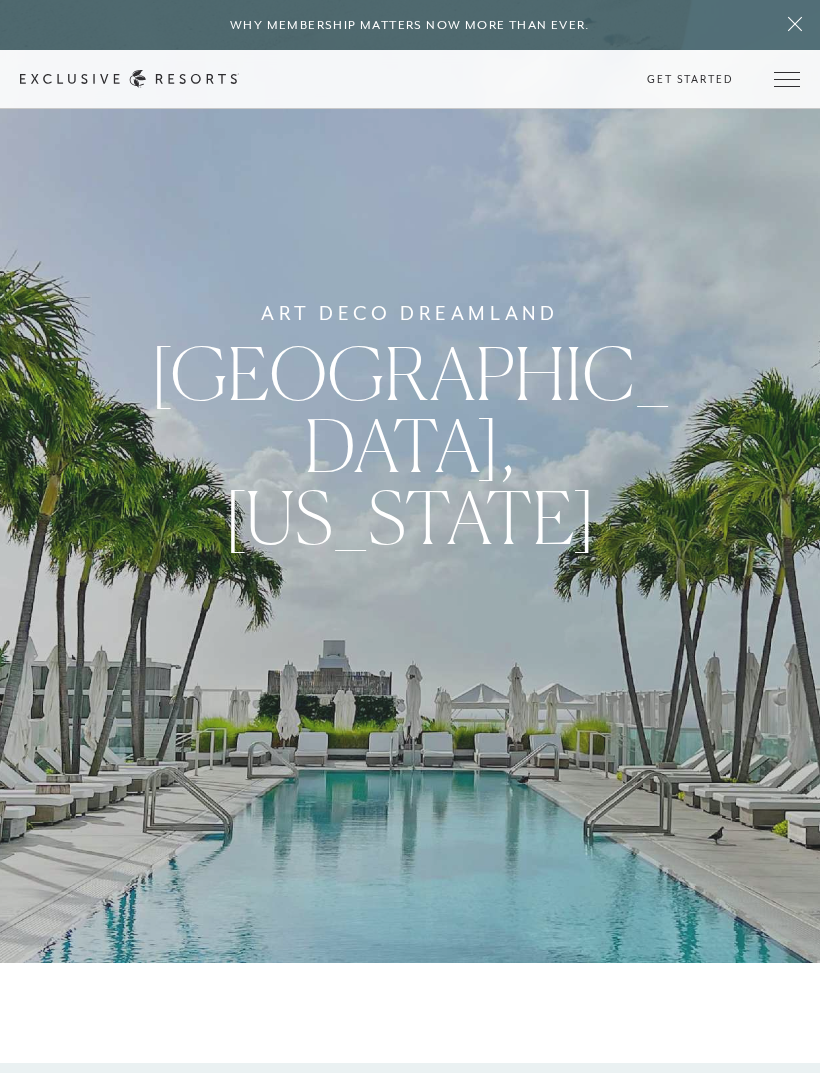 scroll, scrollTop: 0, scrollLeft: 0, axis: both 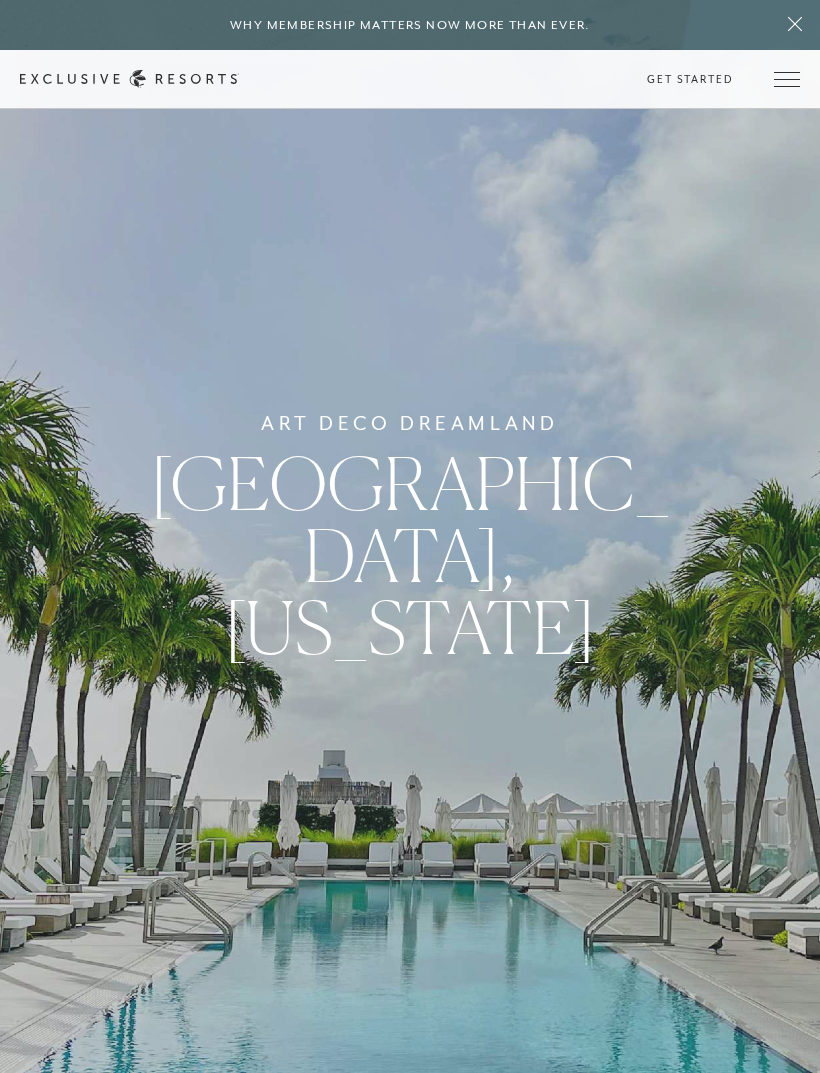 click at bounding box center [787, 79] 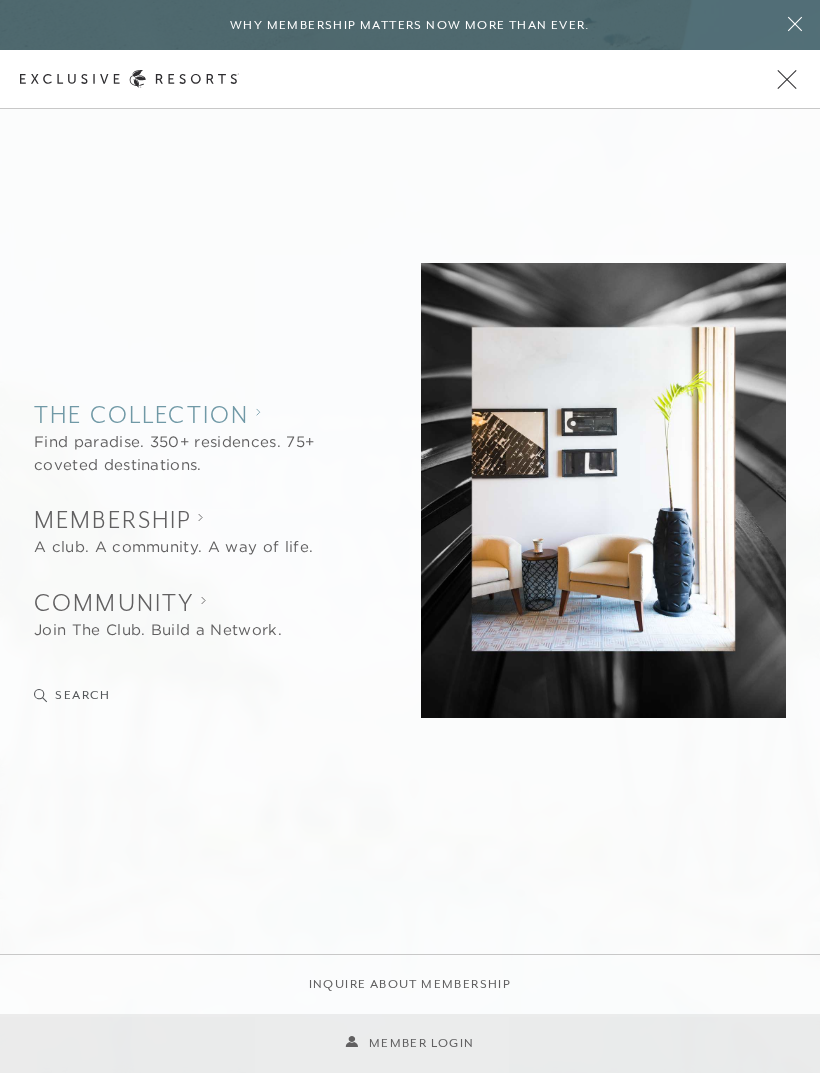 click on "Find paradise. 350+ residences. 75+ coveted destinations." at bounding box center (189, 453) 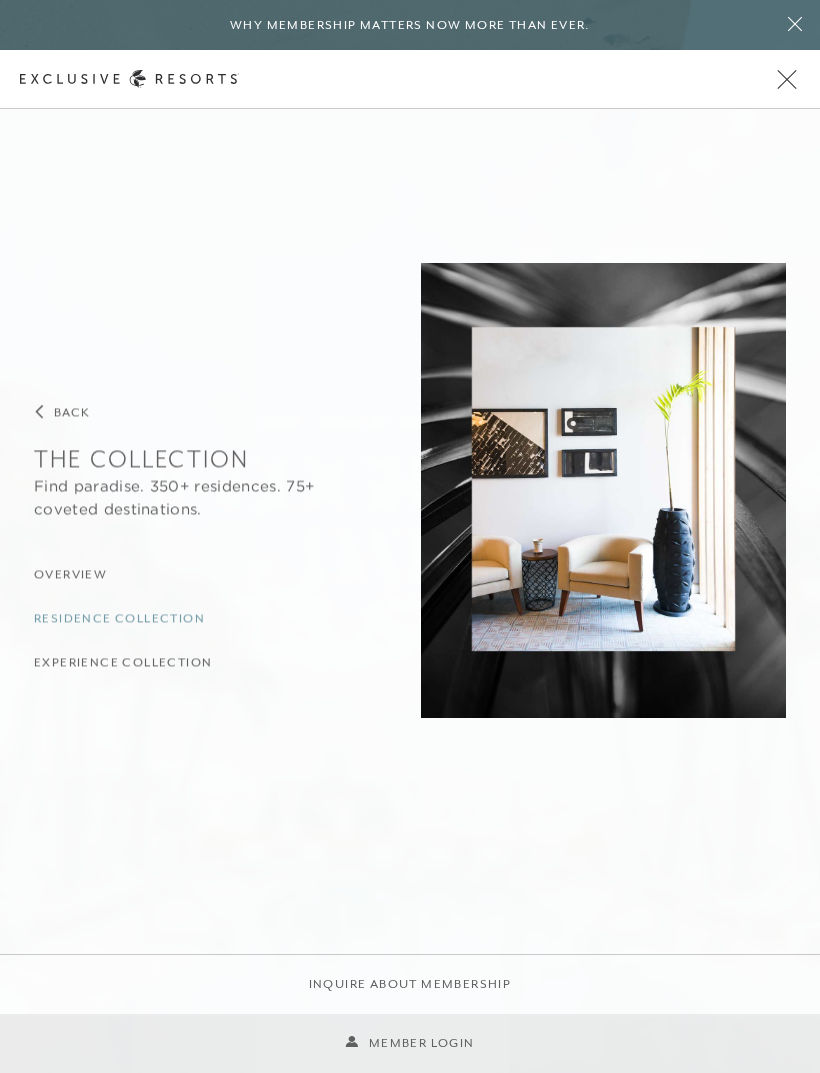 click on "Residence Collection" at bounding box center (119, 619) 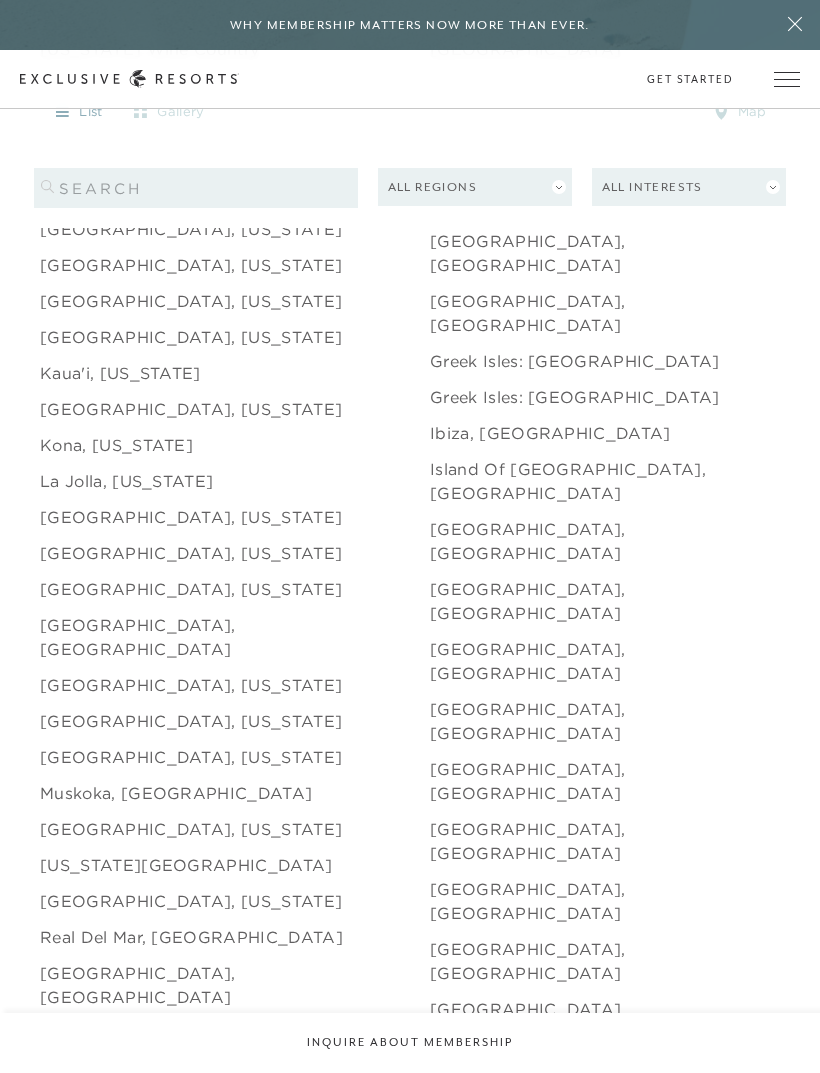 scroll, scrollTop: 2435, scrollLeft: 0, axis: vertical 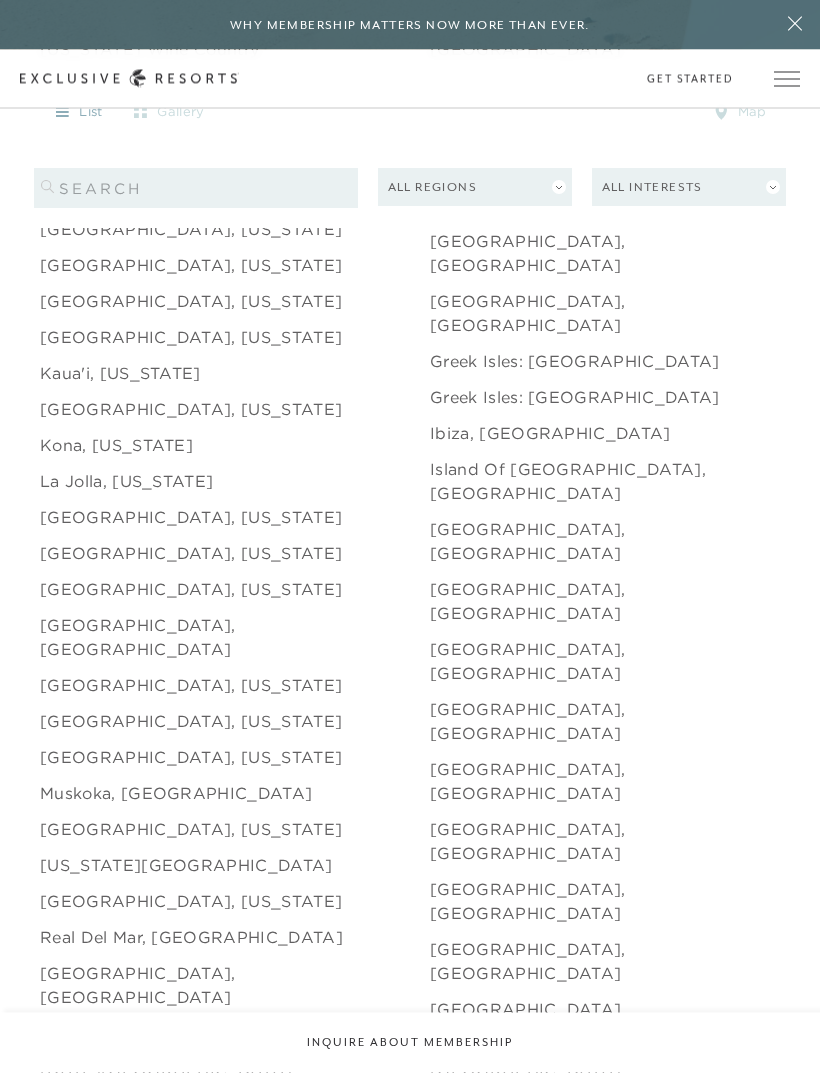 click on "[GEOGRAPHIC_DATA], [GEOGRAPHIC_DATA]" at bounding box center [625, 1442] 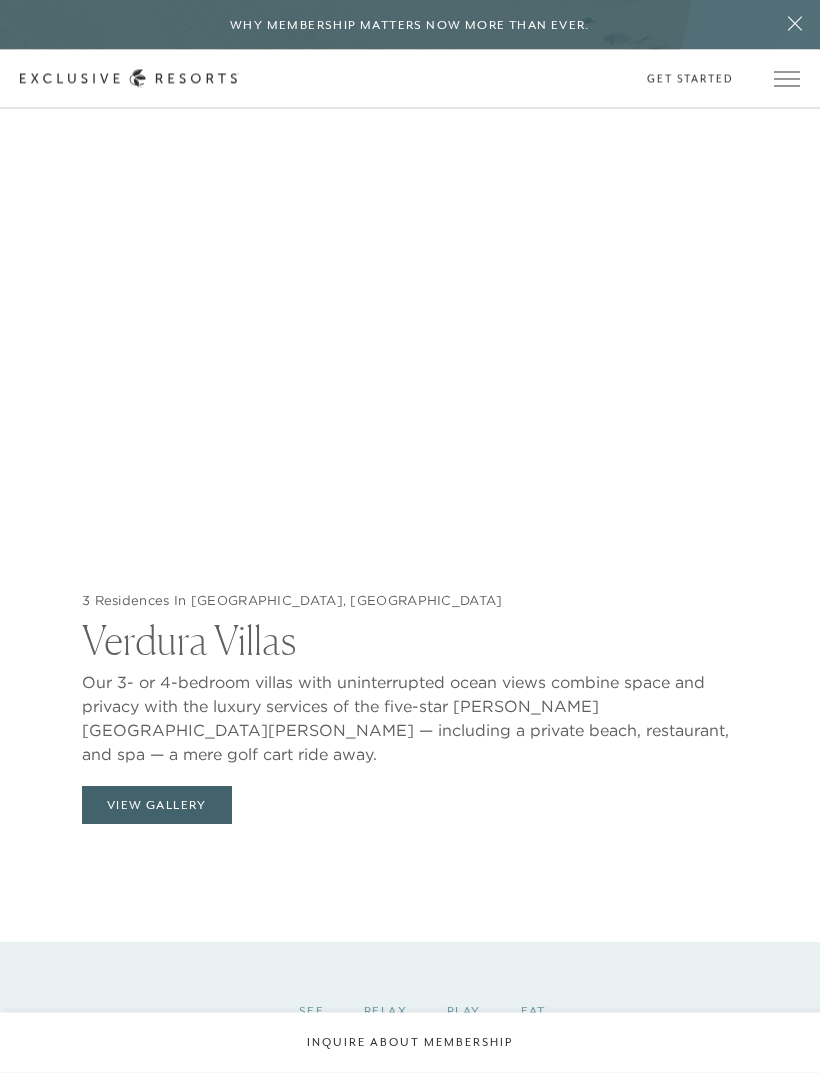 scroll, scrollTop: 2147, scrollLeft: 0, axis: vertical 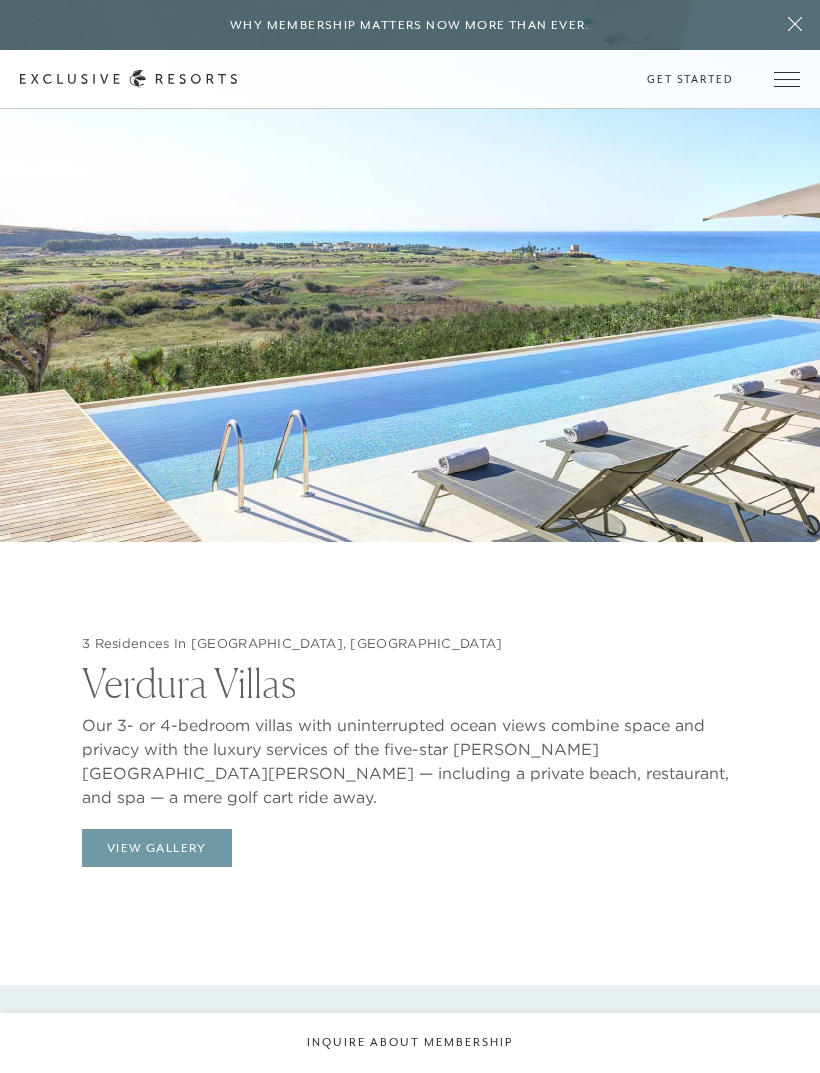 click on "View Gallery" at bounding box center [157, 848] 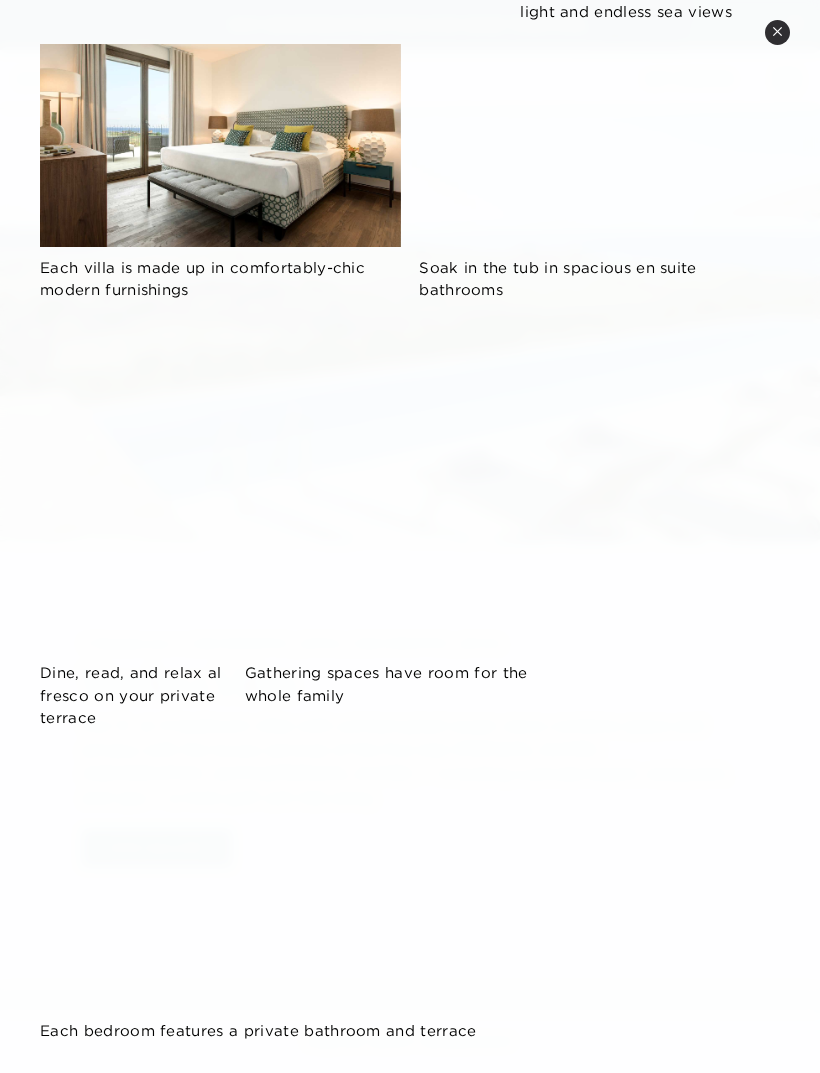 scroll, scrollTop: 521, scrollLeft: 0, axis: vertical 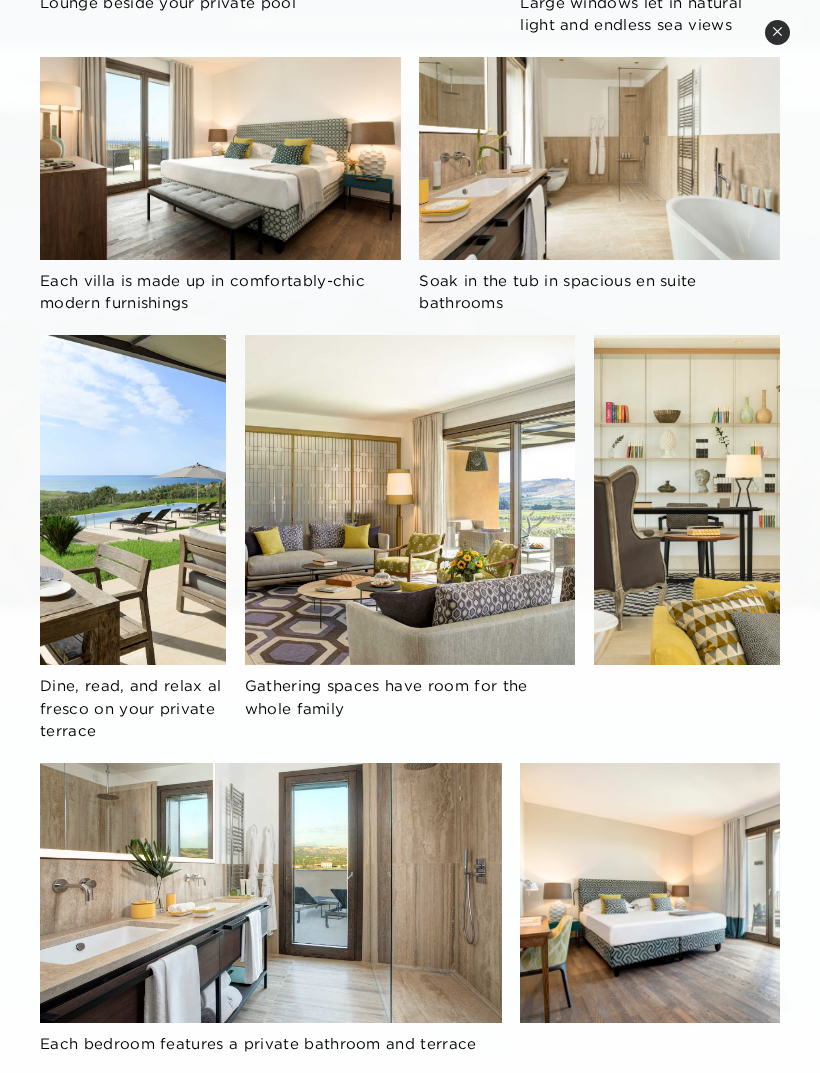 click on "Lounge beside your private pool Large windows let in natural light and endless sea views Each villa is made up in comfortably-chic modern furnishings Soak in the tub in spacious en suite bathrooms Dine, read, and relax al fresco on your private terrace Gathering spaces have room for the whole family   Each bedroom features a private bathroom and terrace" 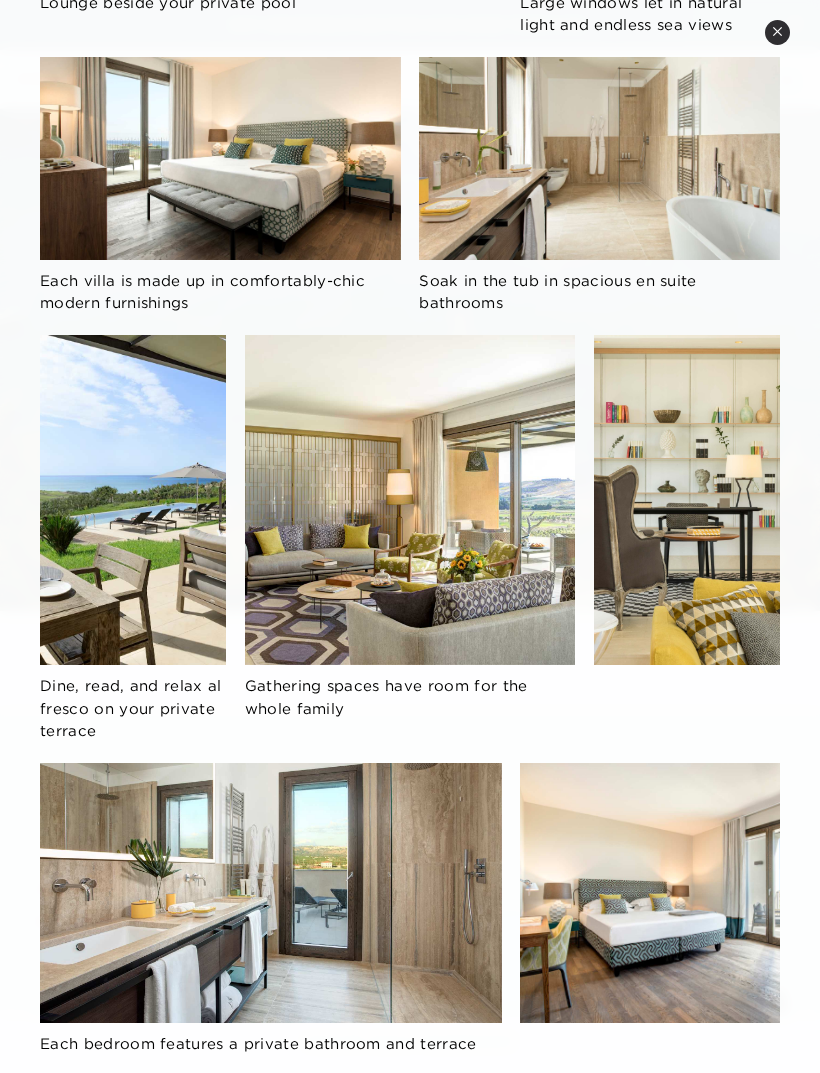click 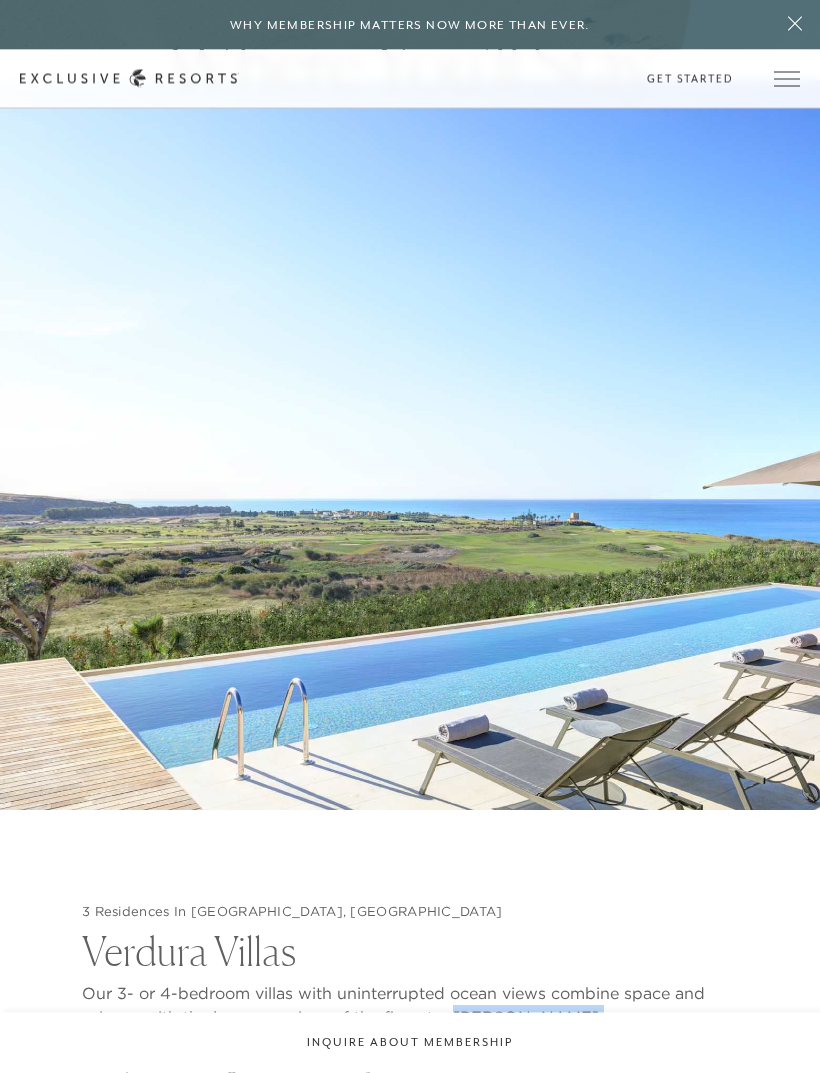 scroll, scrollTop: 1855, scrollLeft: 0, axis: vertical 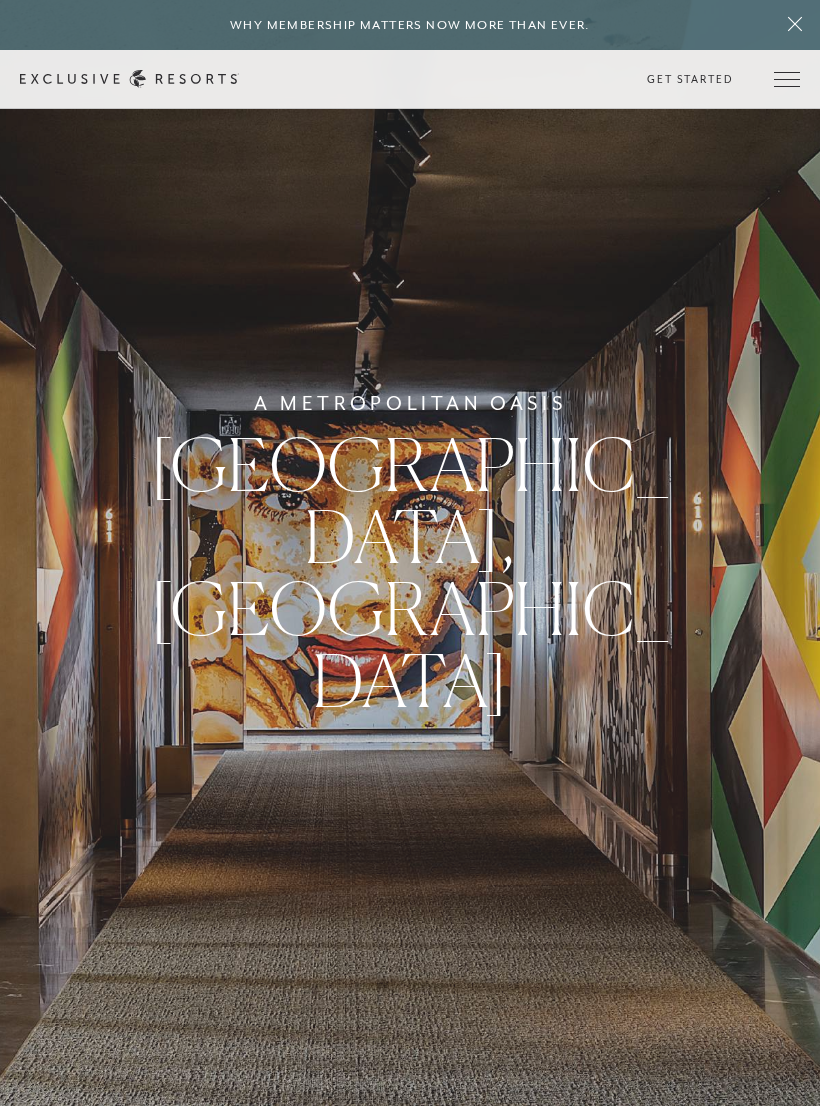 click at bounding box center (787, 86) 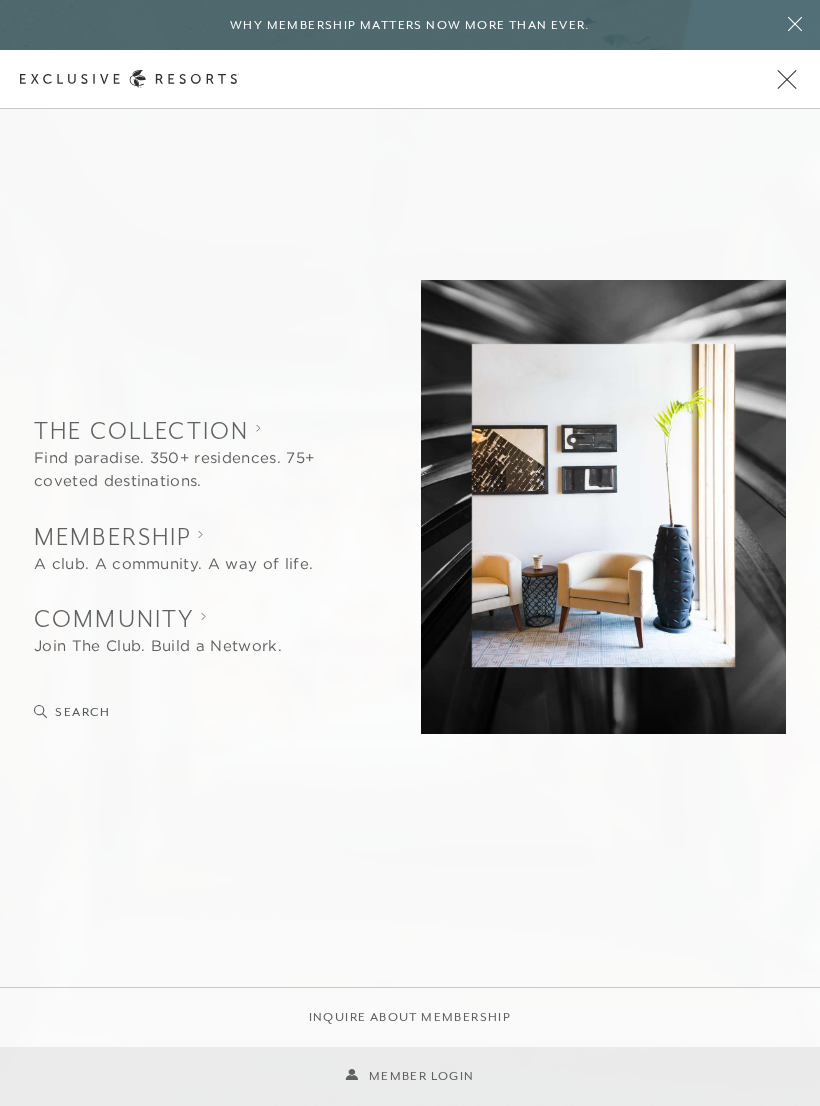 click at bounding box center (795, 25) 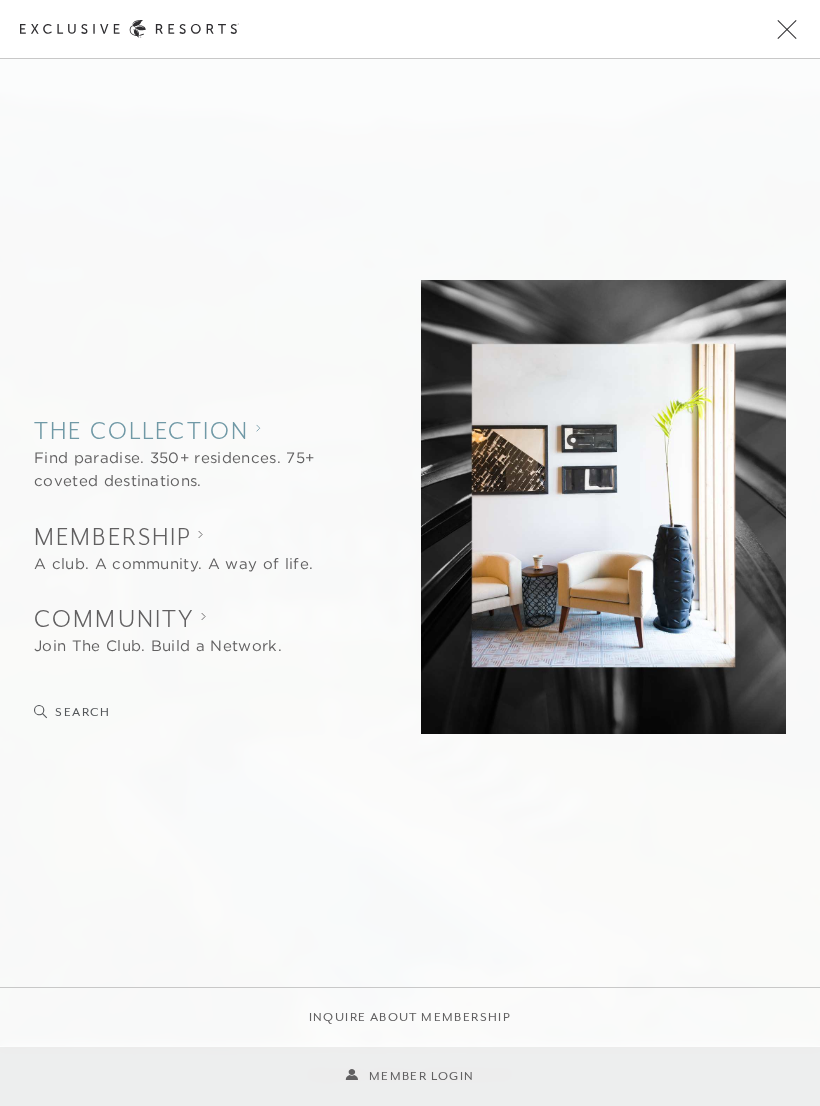 click on "Find paradise. 350+ residences. 75+ coveted destinations." at bounding box center (189, 470) 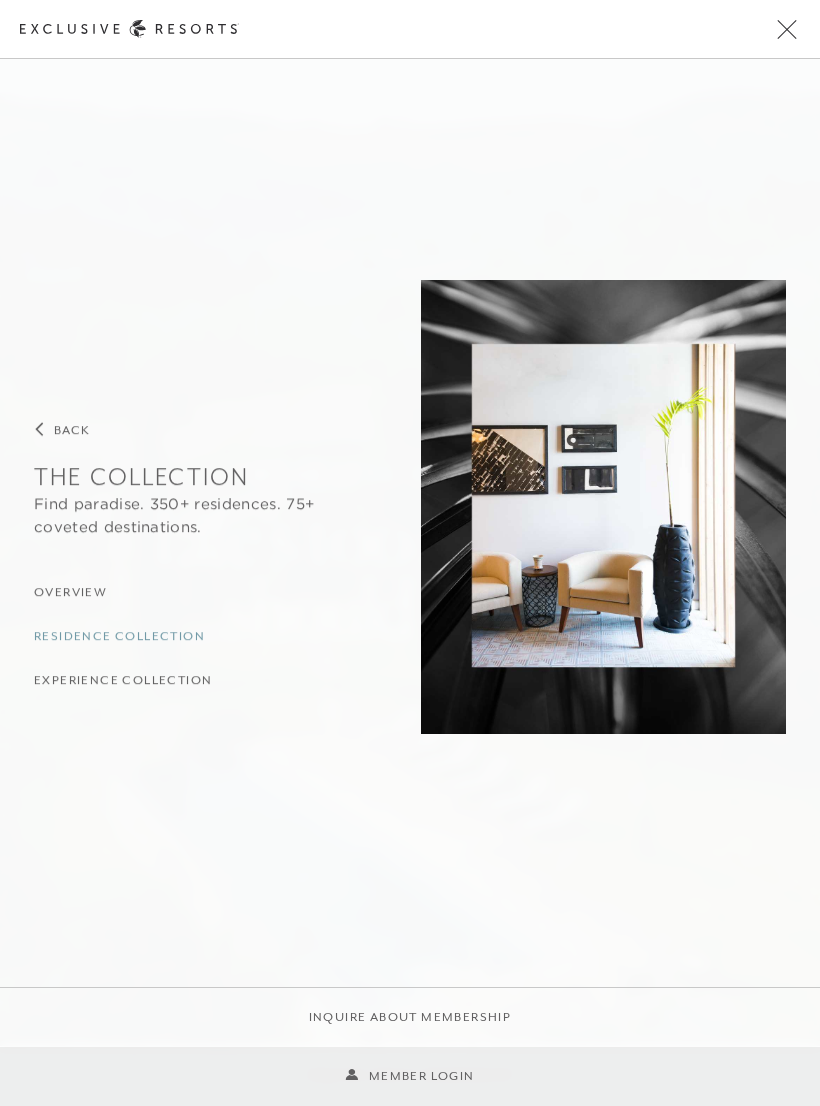 click on "Residence Collection" at bounding box center (119, 636) 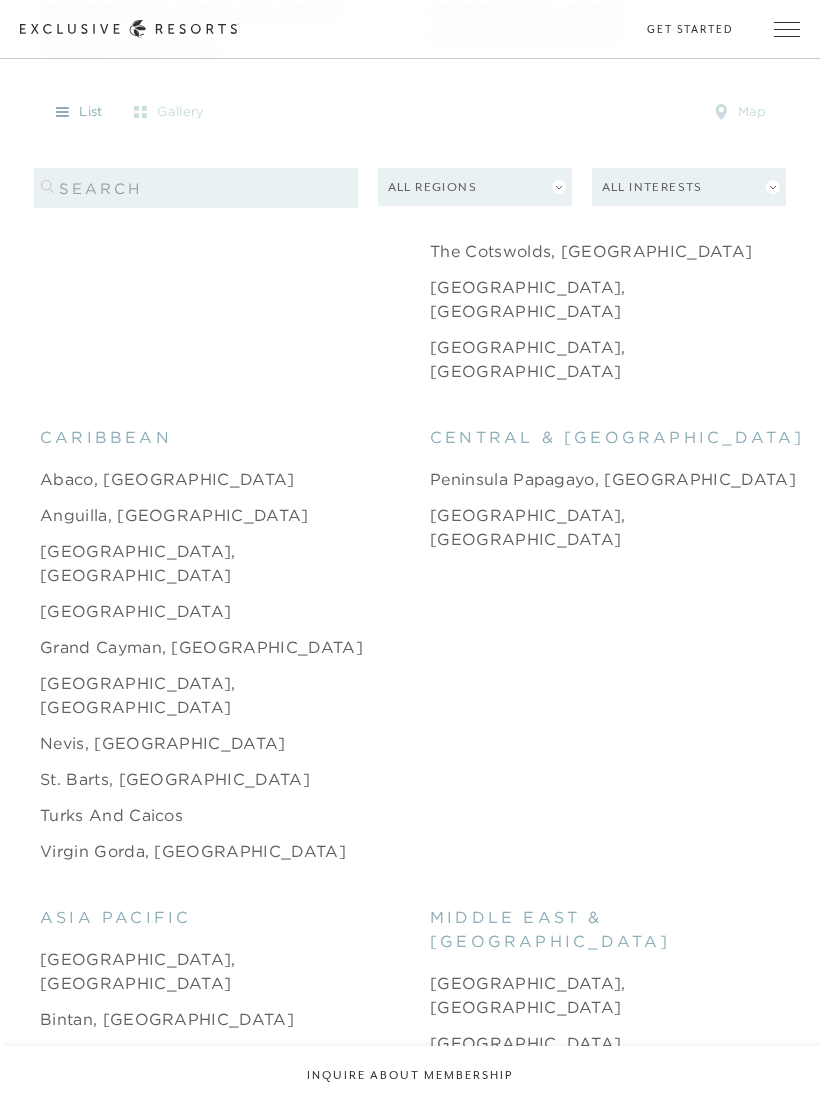 scroll, scrollTop: 3780, scrollLeft: 0, axis: vertical 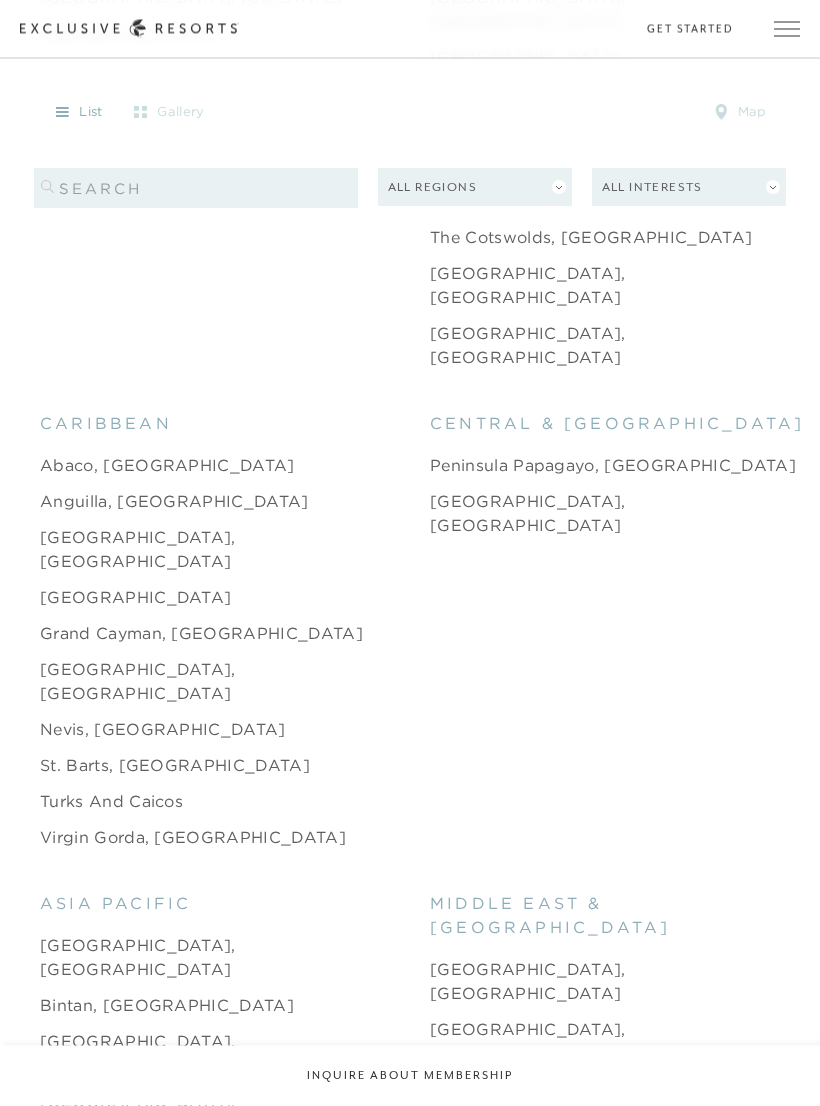 click on "Lang Co, [GEOGRAPHIC_DATA]" at bounding box center [175, 1222] 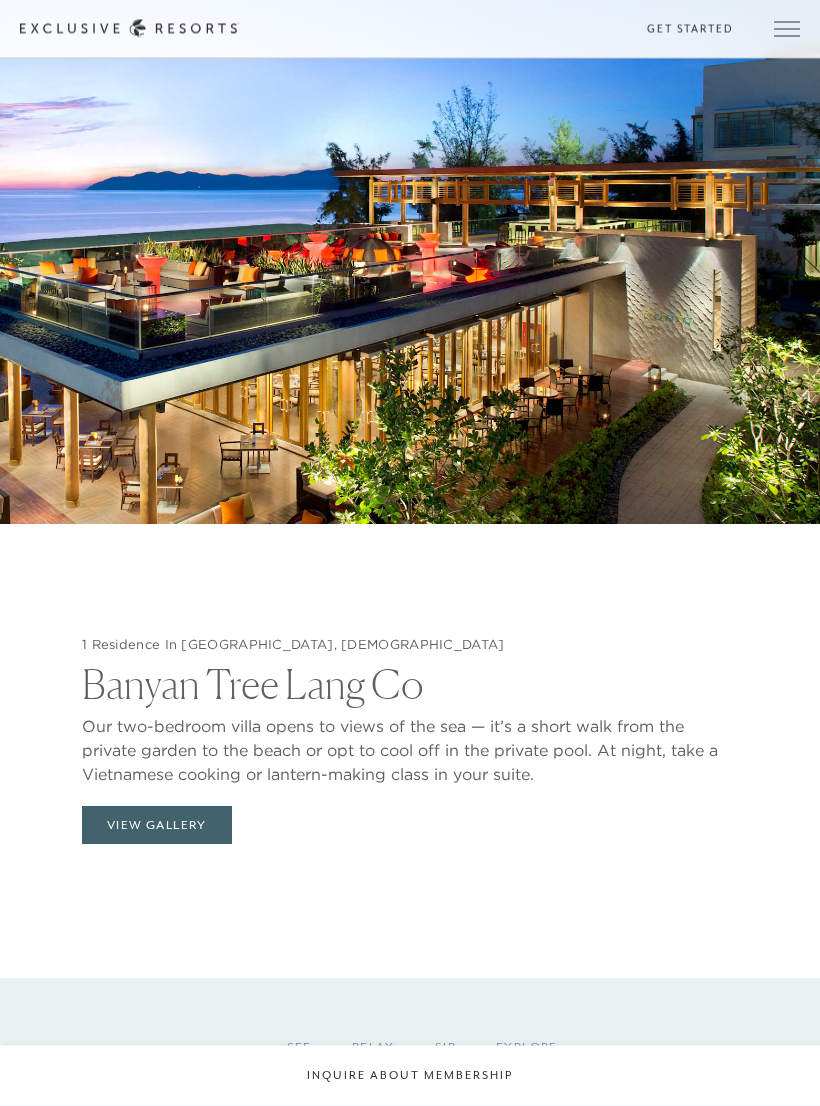 scroll, scrollTop: 2214, scrollLeft: 0, axis: vertical 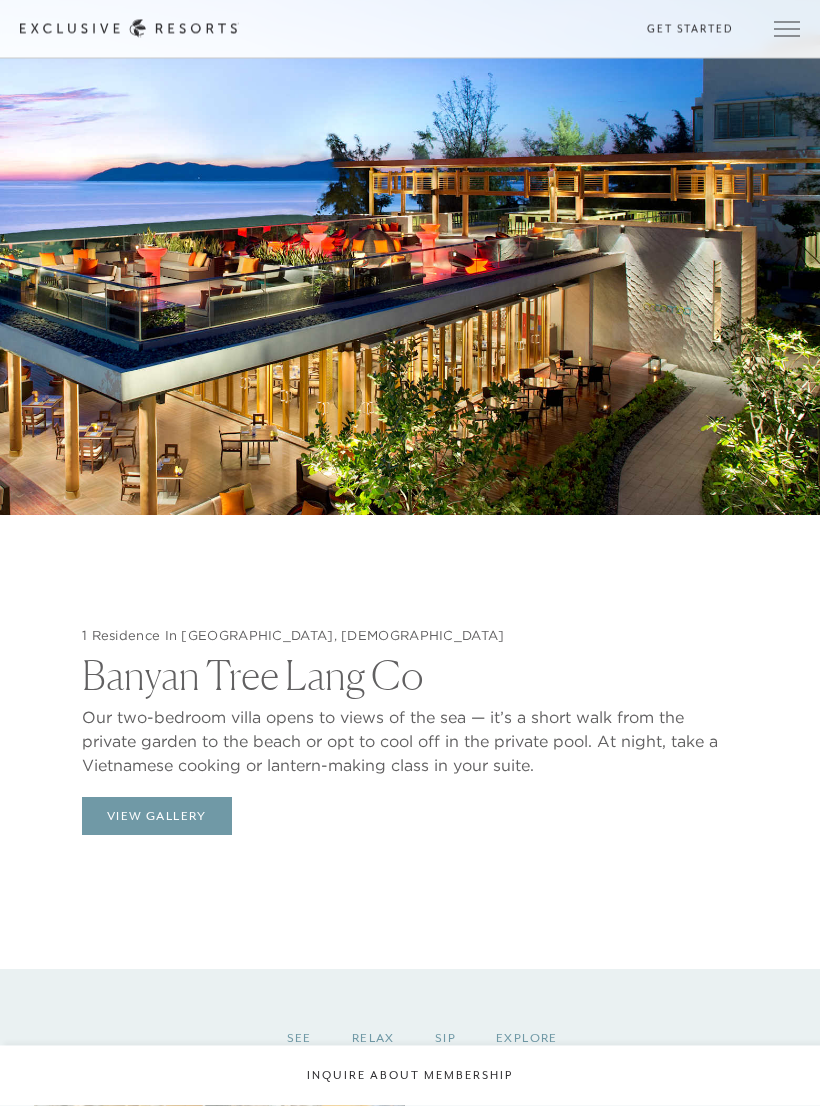 click on "View Gallery" at bounding box center (157, 817) 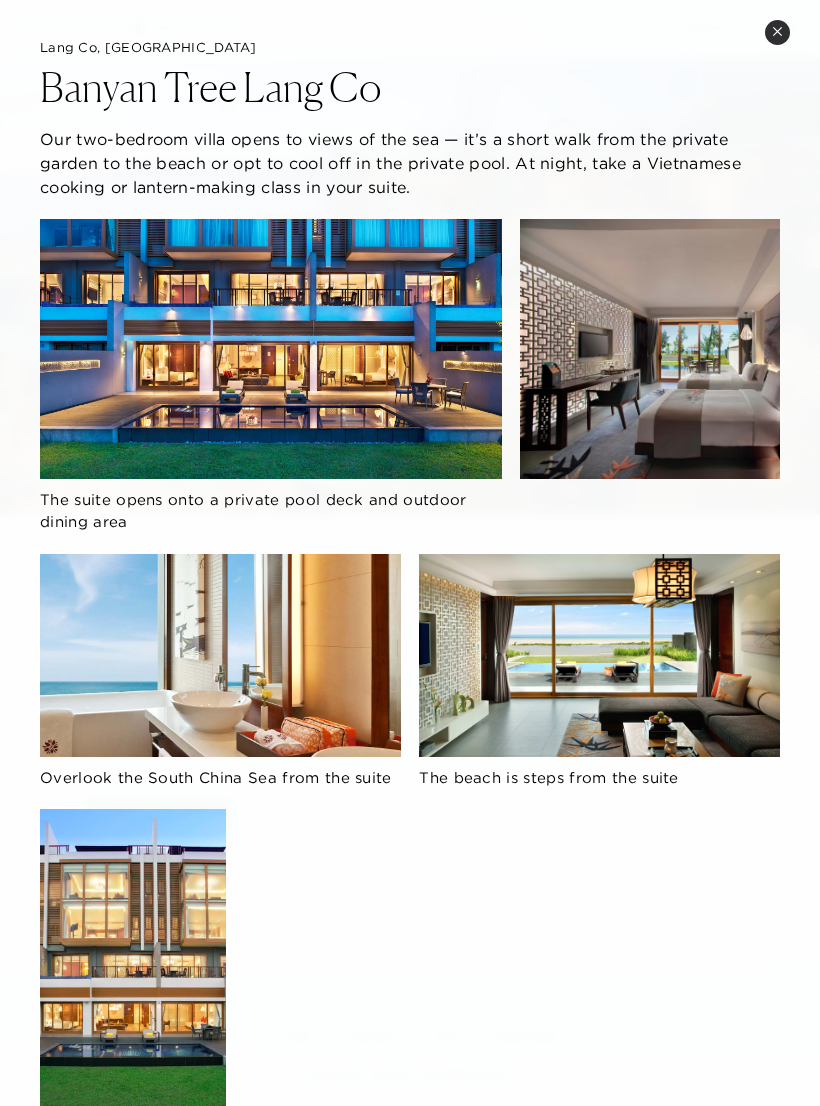 scroll, scrollTop: 0, scrollLeft: 0, axis: both 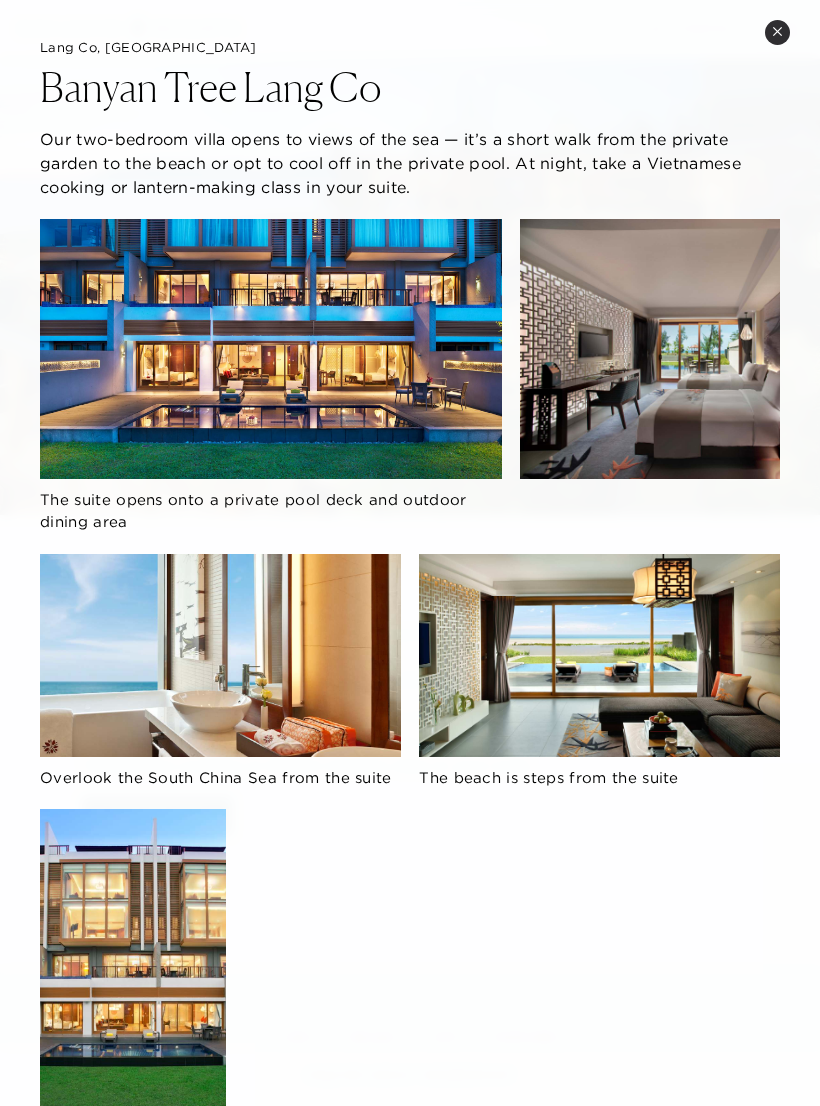 click 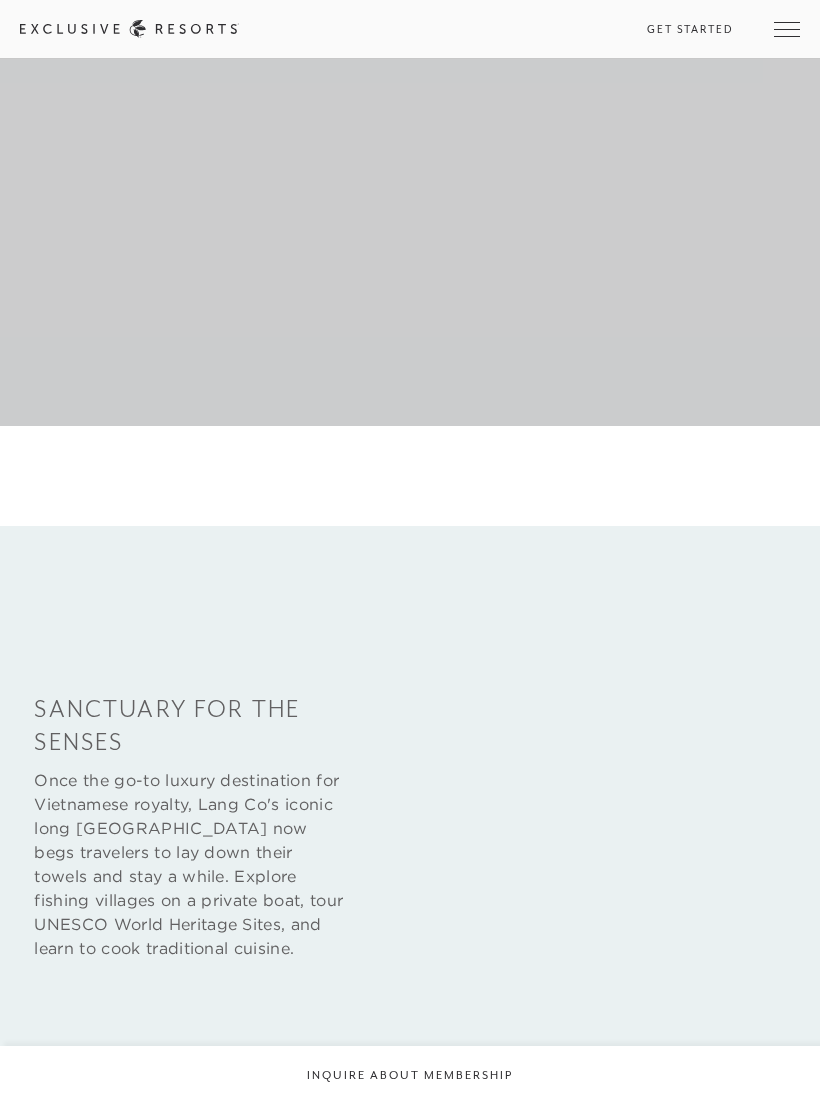 scroll, scrollTop: 679, scrollLeft: 0, axis: vertical 